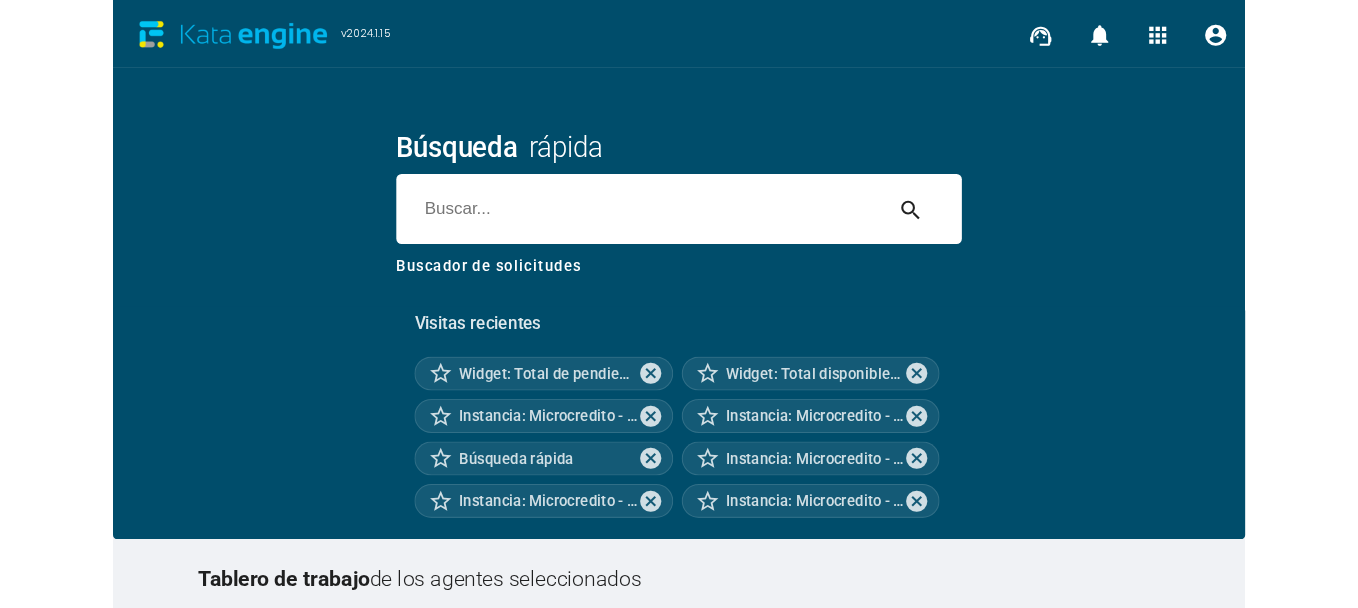 scroll, scrollTop: 0, scrollLeft: 0, axis: both 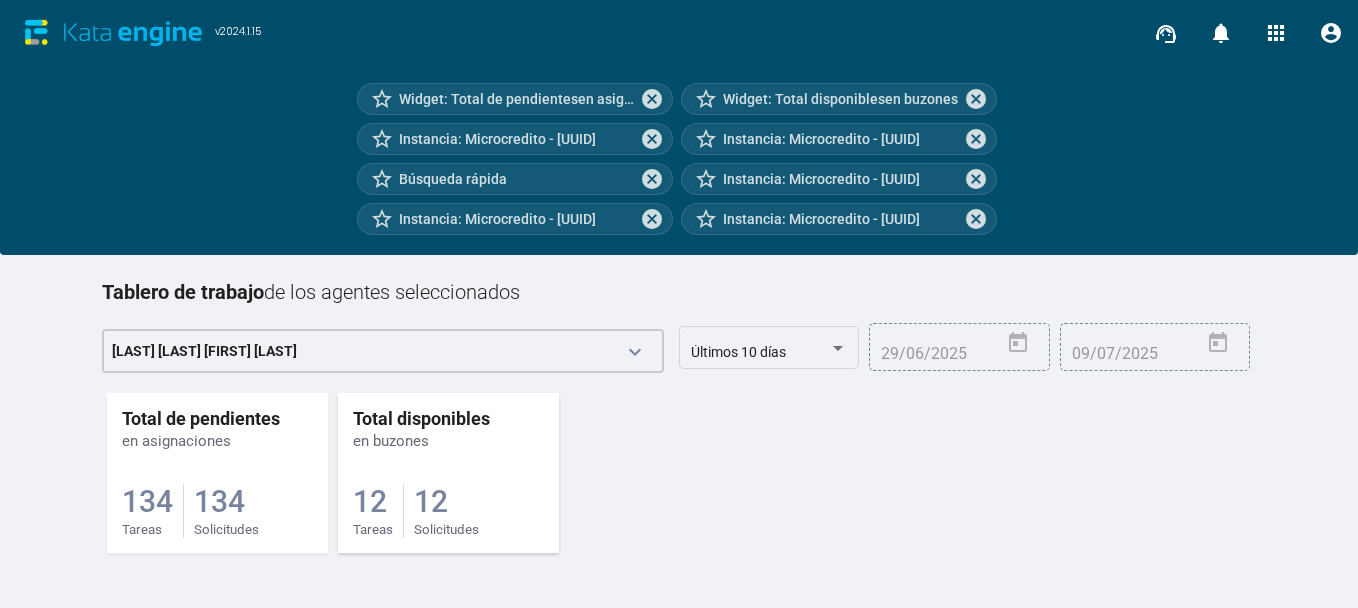 click on "12" at bounding box center (147, 501) 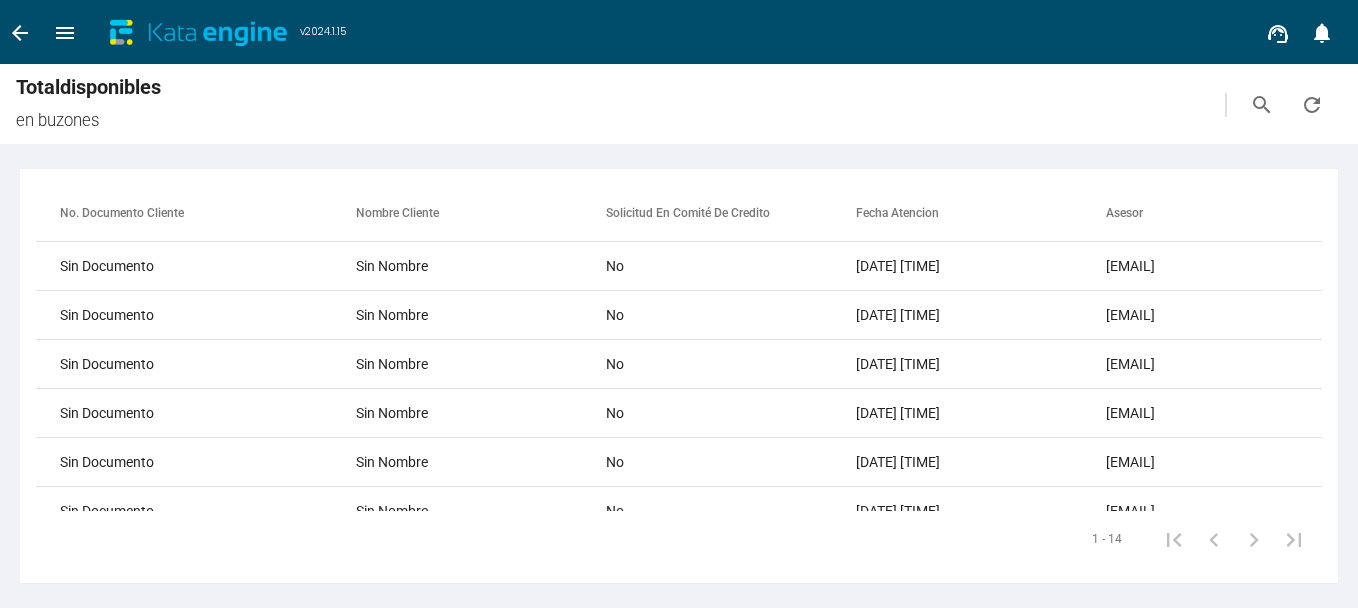 scroll, scrollTop: 0, scrollLeft: 0, axis: both 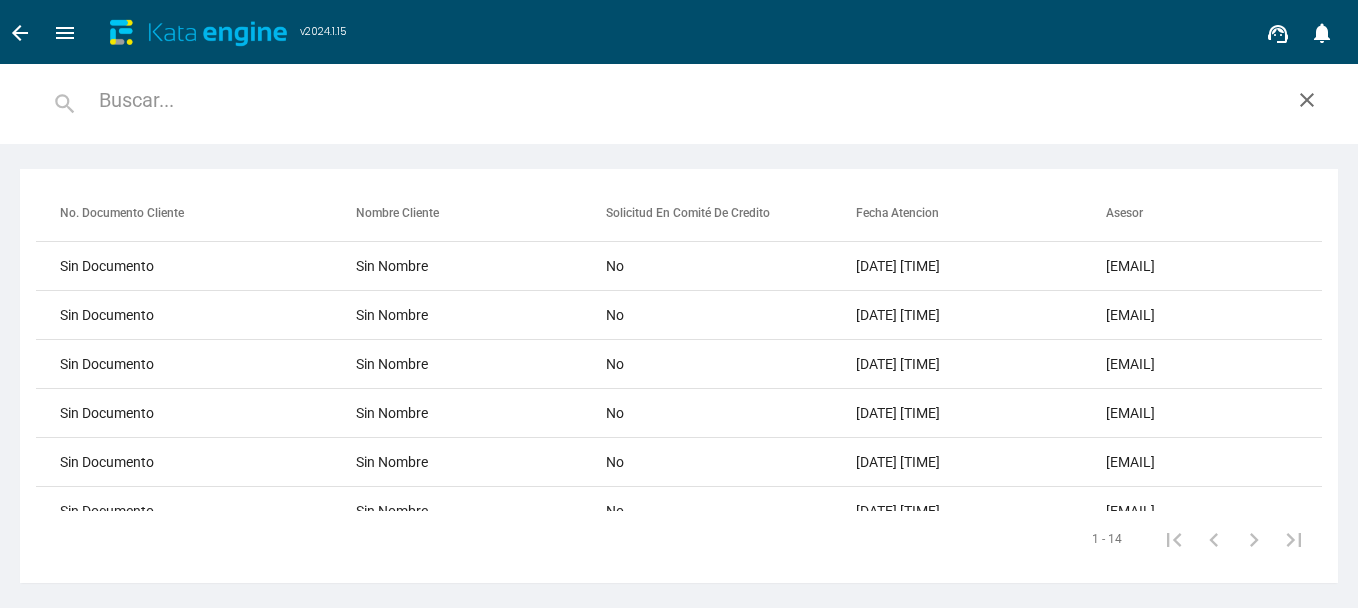 paste on "[NUMBER]" 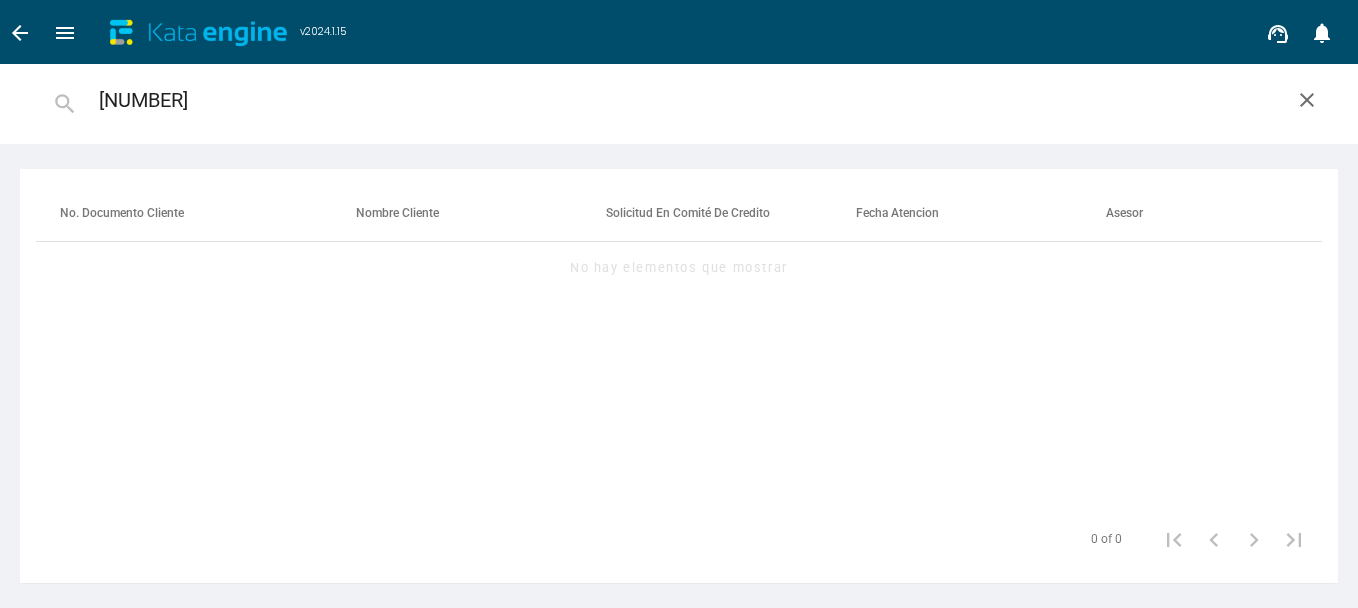 type on "[NUMBER]" 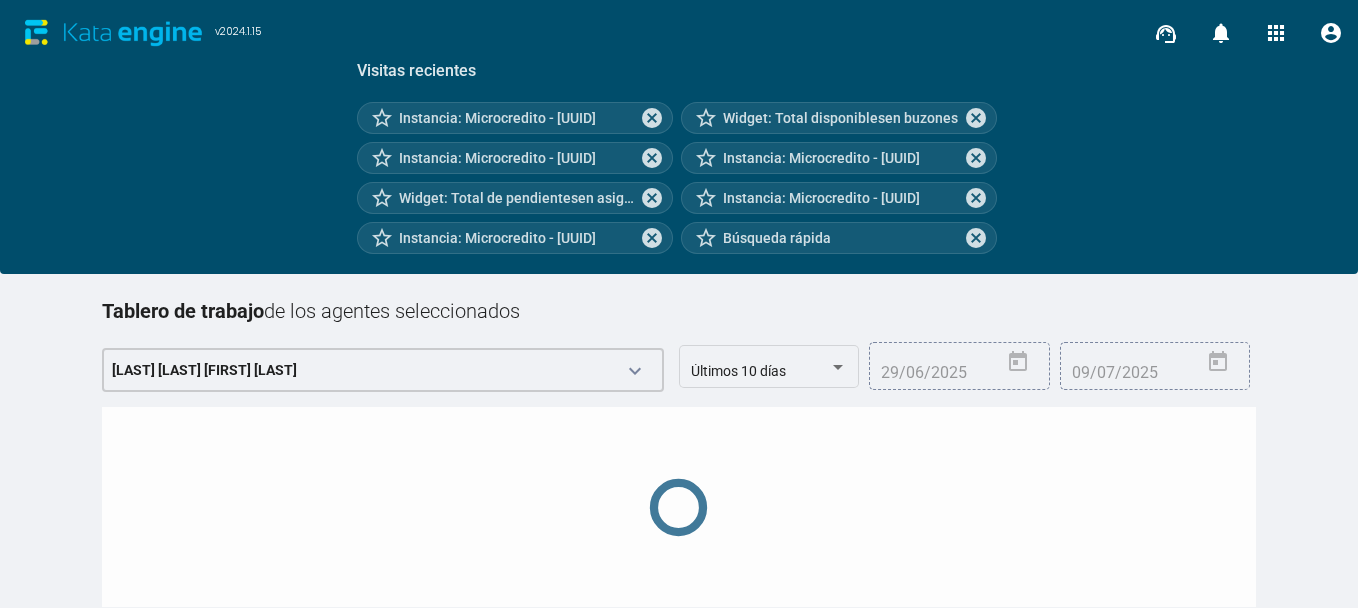 scroll, scrollTop: 253, scrollLeft: 0, axis: vertical 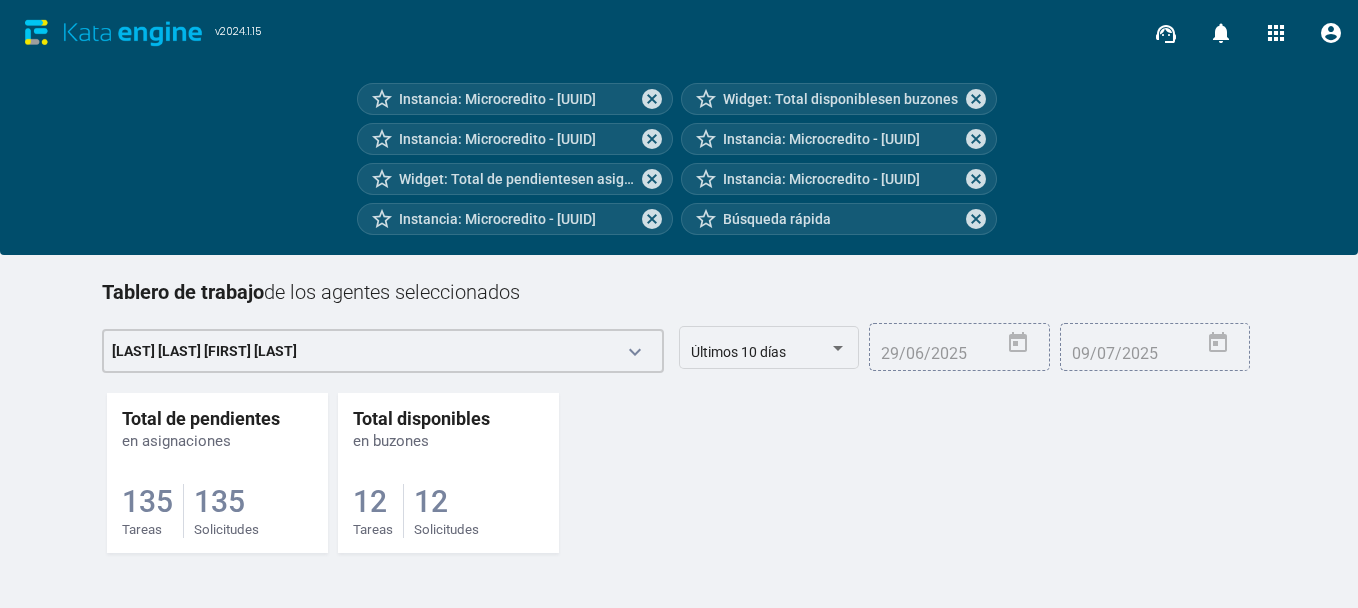 click on "[NUMBER] Tareas [NUMBER] Solicitudes" at bounding box center [217, 494] 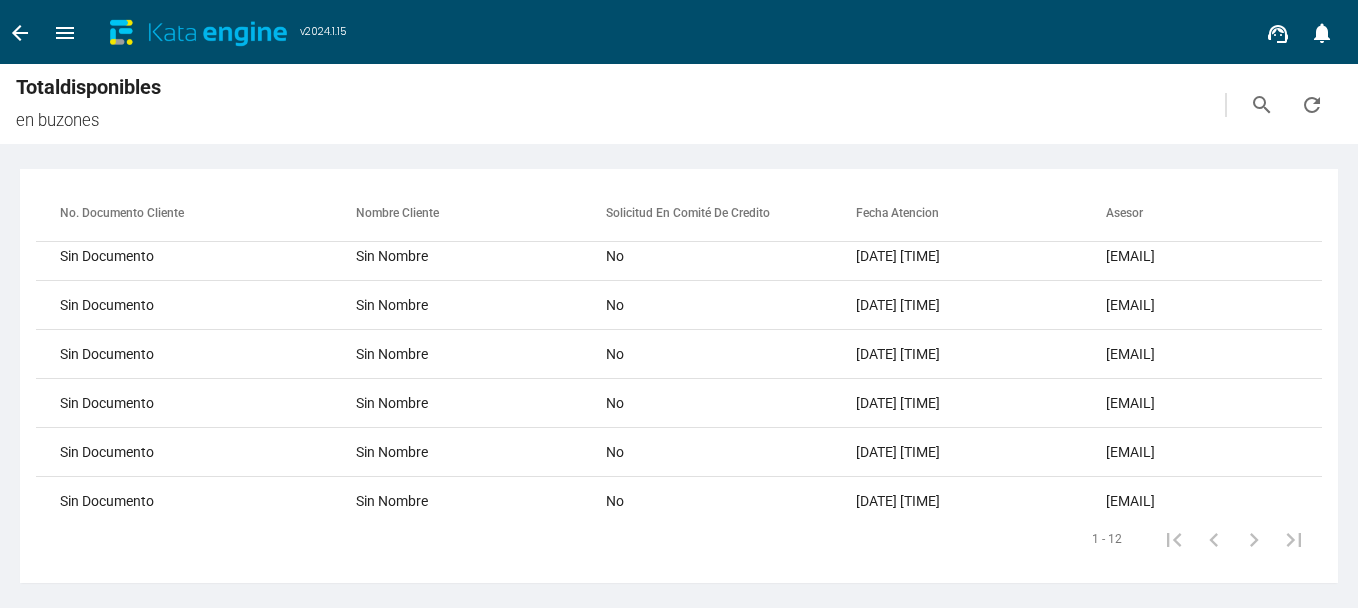 scroll, scrollTop: 0, scrollLeft: 0, axis: both 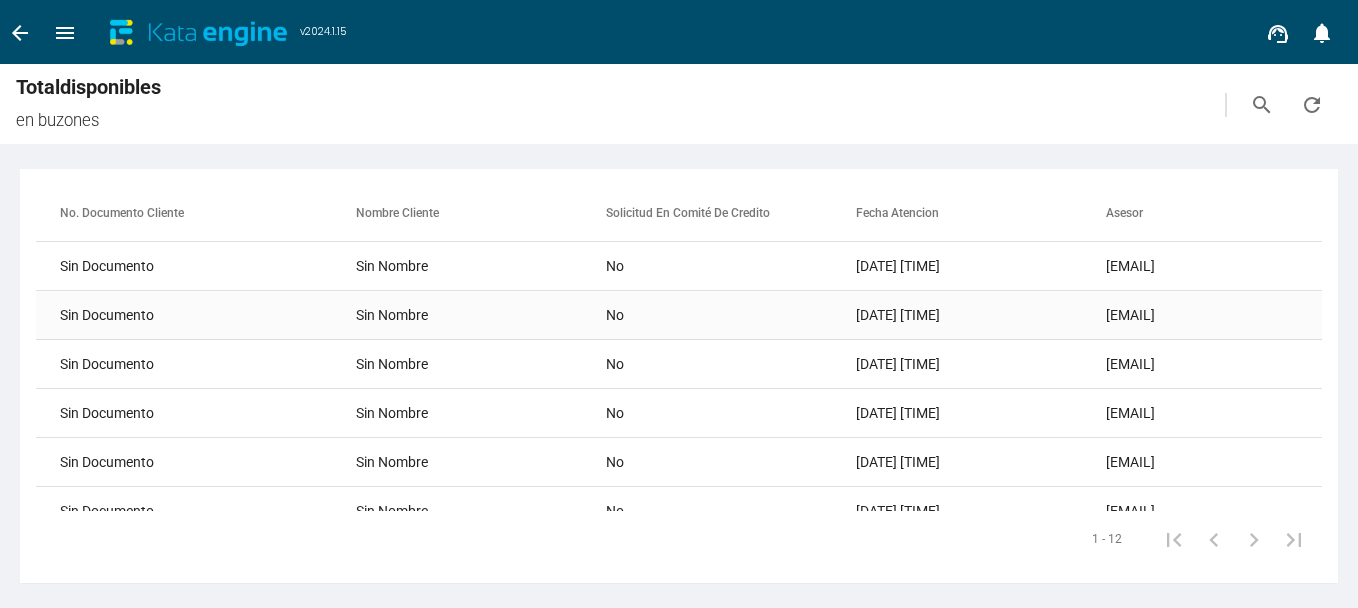 click on "Sin Nombre" at bounding box center (481, 266) 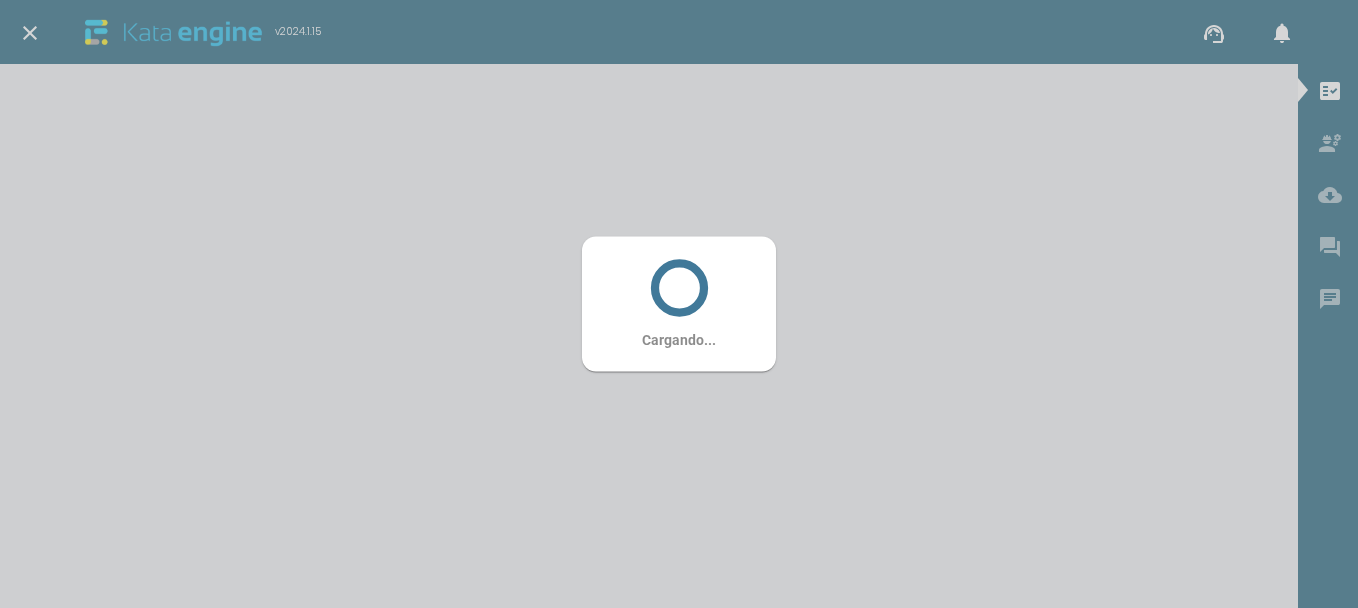 click on "Cargando..." at bounding box center (679, 304) 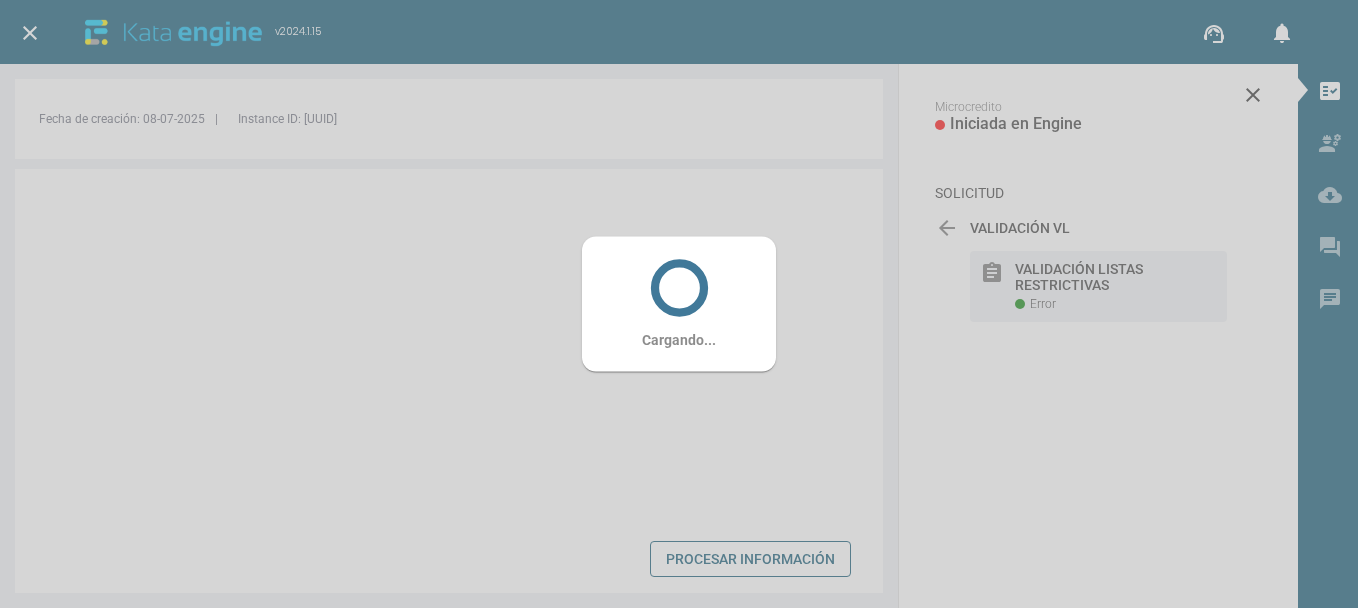 click on "Cargando..." at bounding box center [679, 340] 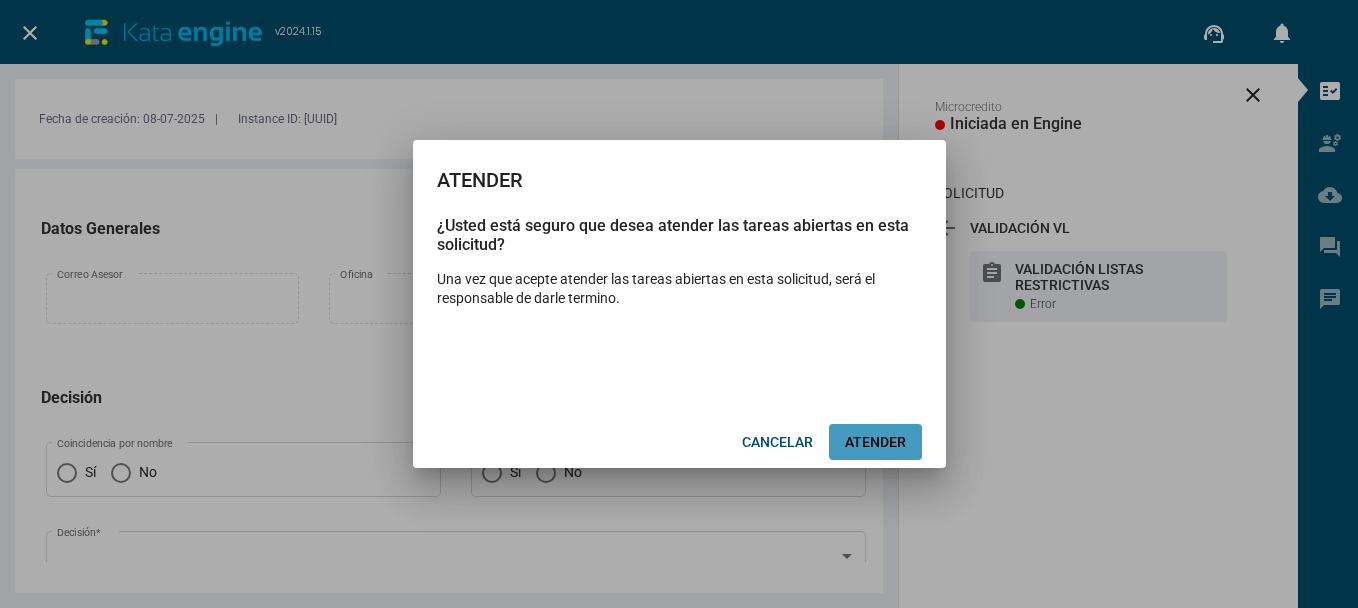 click on "ATENDER" at bounding box center (875, 442) 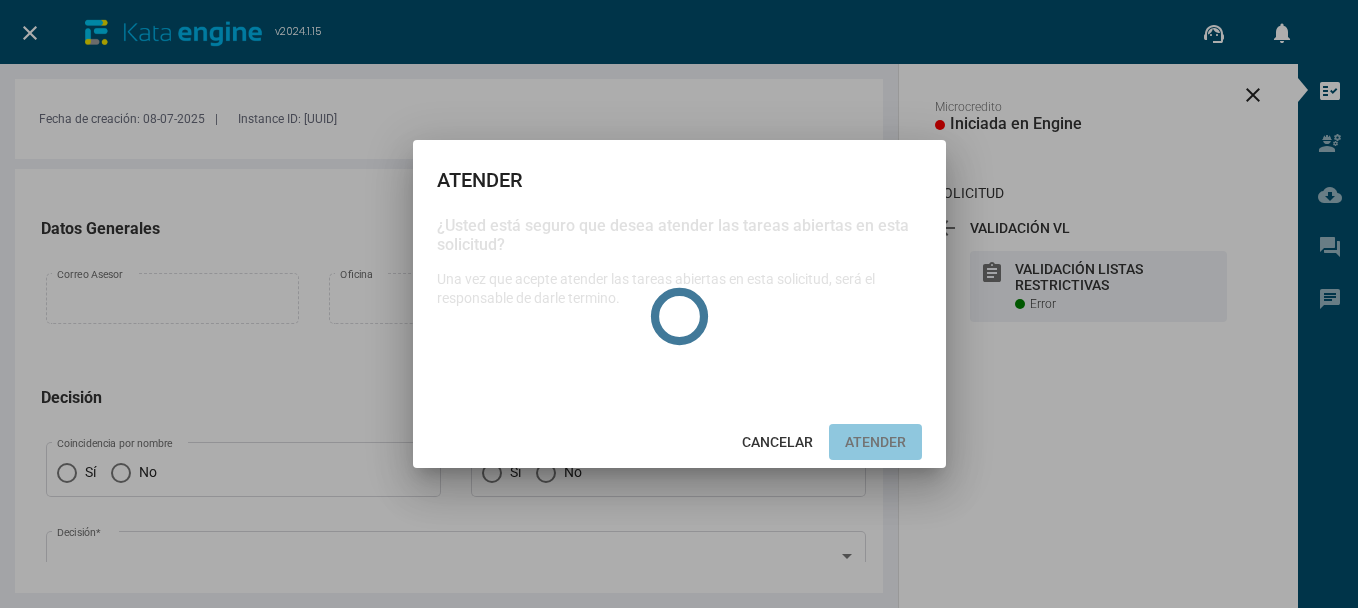 click at bounding box center [679, 304] 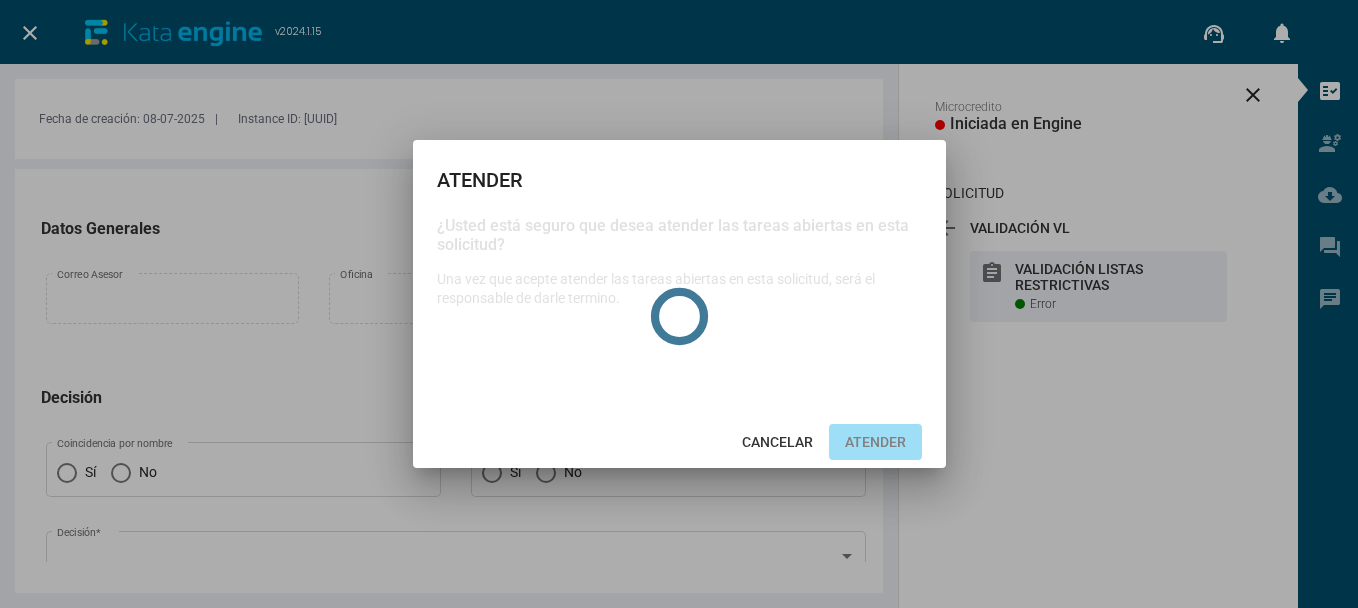 click at bounding box center [679, 304] 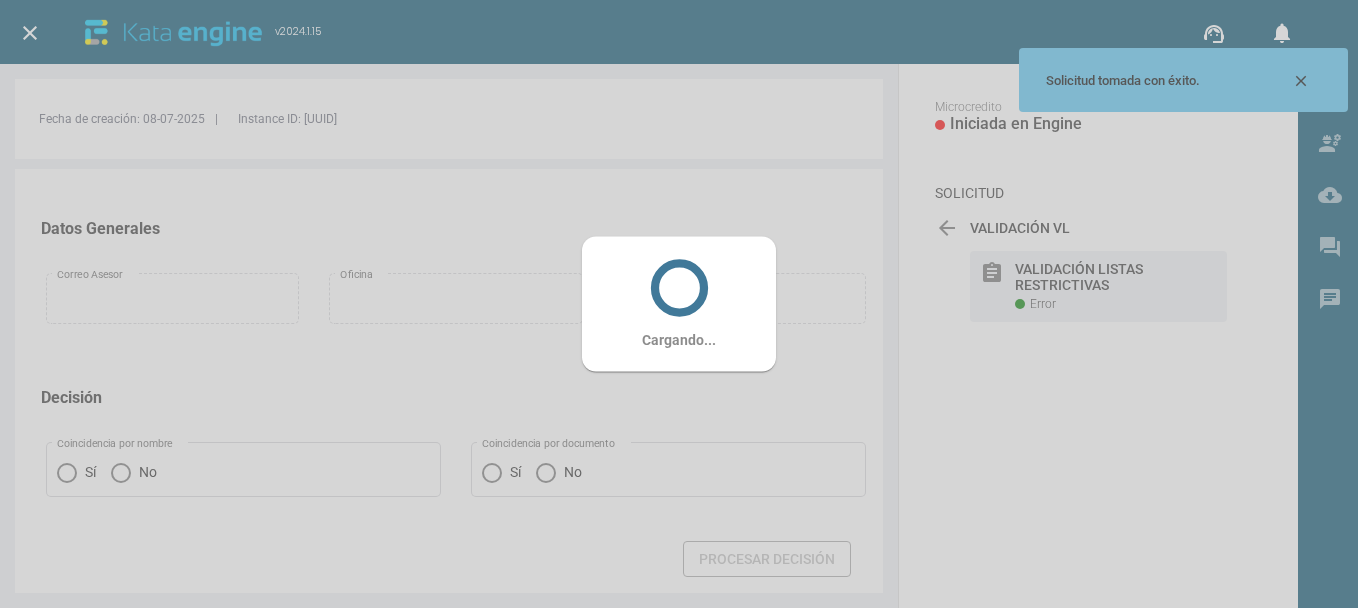 click on "Cargando..." at bounding box center [679, 304] 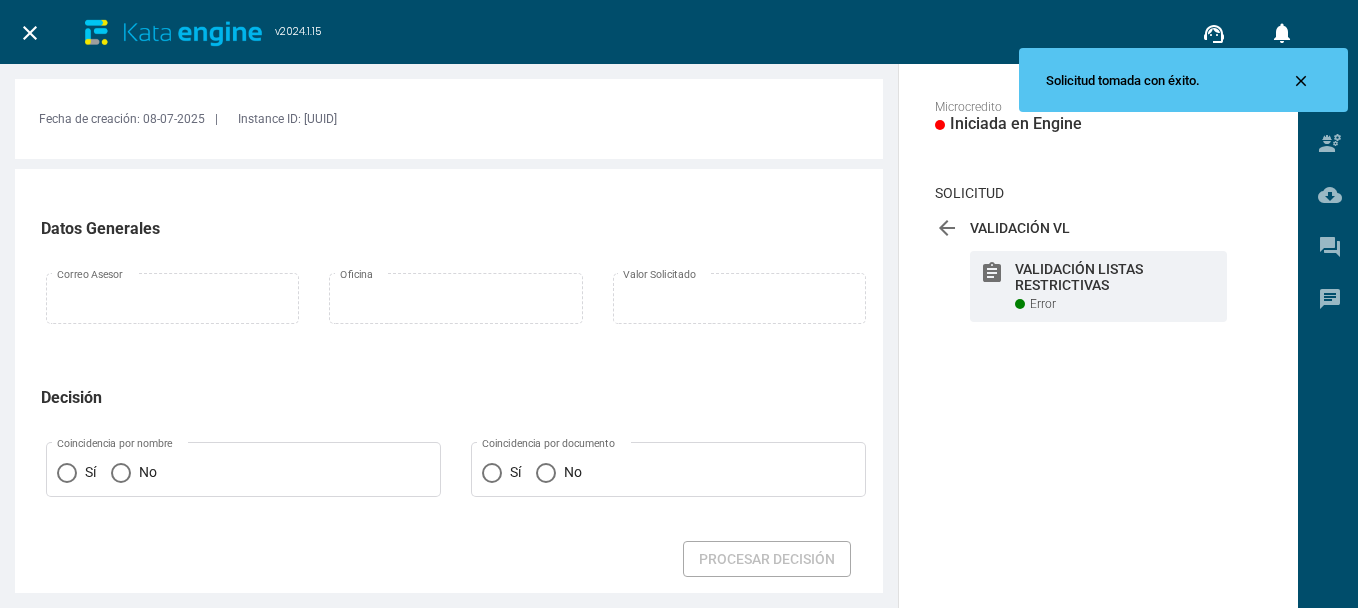 click on "close" at bounding box center [30, 33] 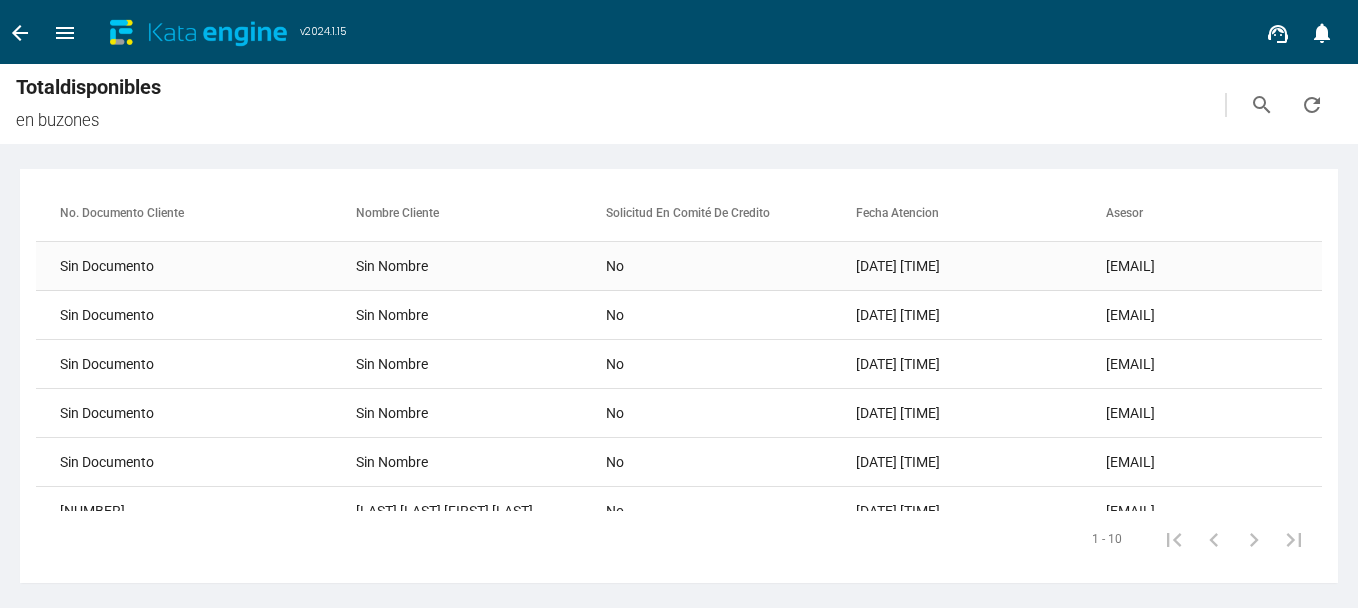 click on "Sin Nombre" at bounding box center [481, 266] 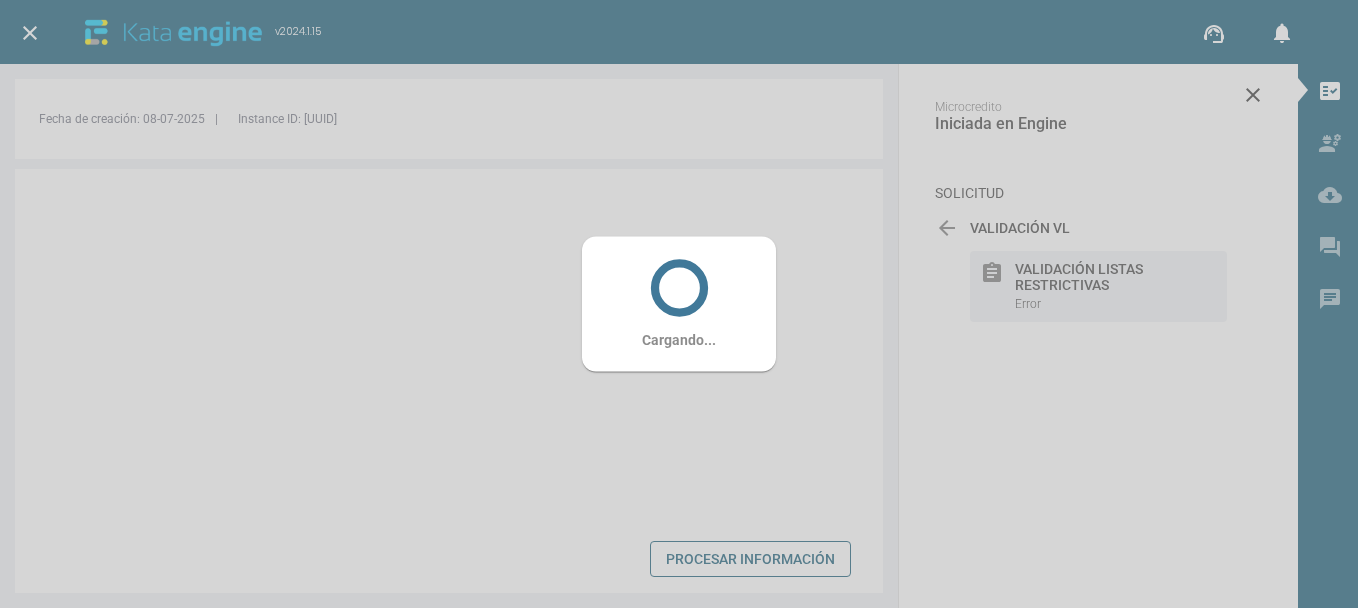 click on "Cargando..." at bounding box center [679, 304] 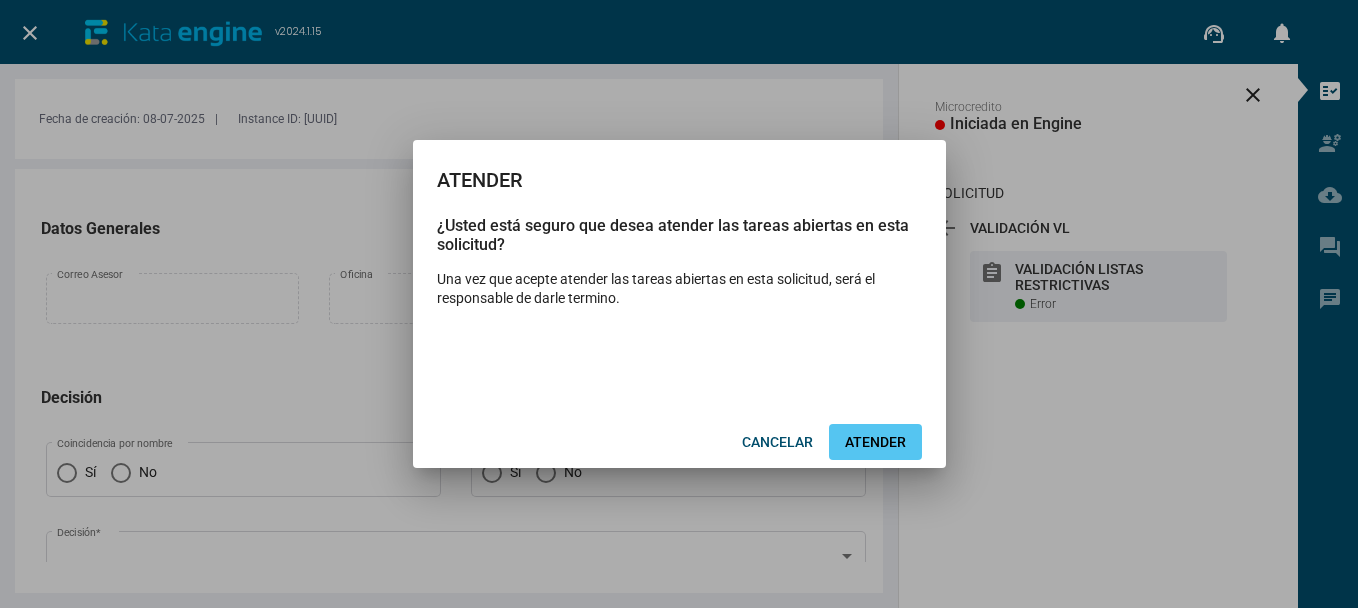 click on "¿Usted está seguro que desea atender las tareas abiertas en esta solicitud?  Una vez que acepte atender las tareas abiertas en esta solicitud, será el responsable de darle termino." at bounding box center [679, 316] 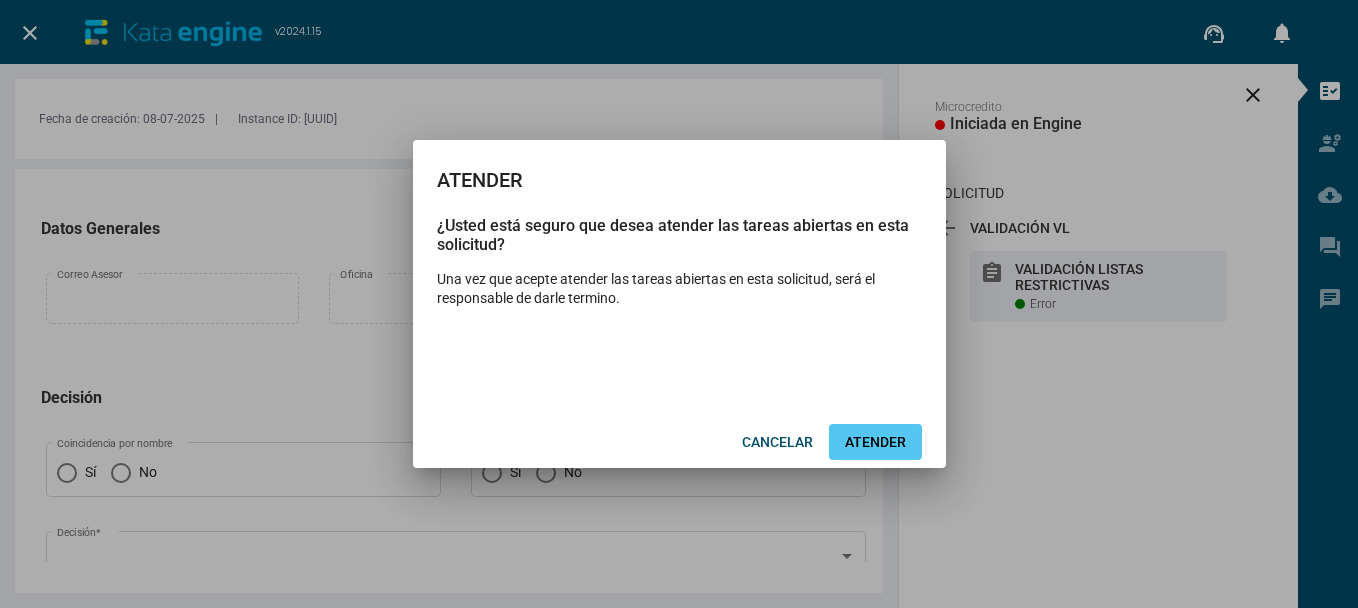 click on "ATENDER" at bounding box center (875, 442) 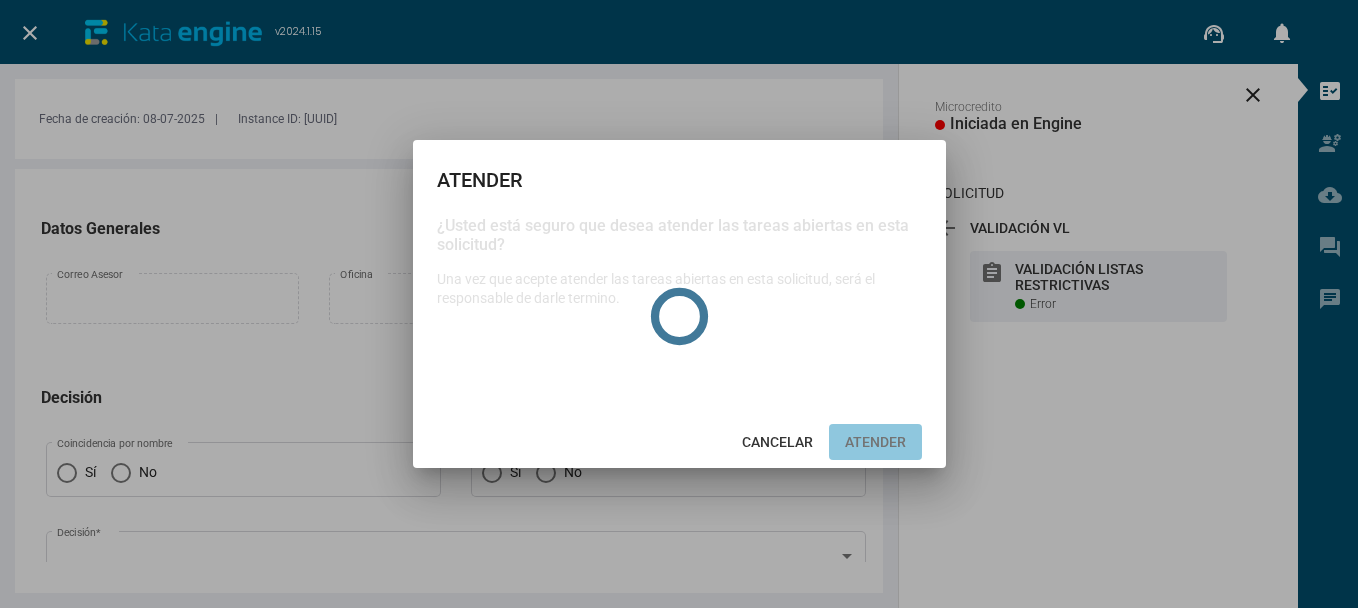 click at bounding box center (679, 304) 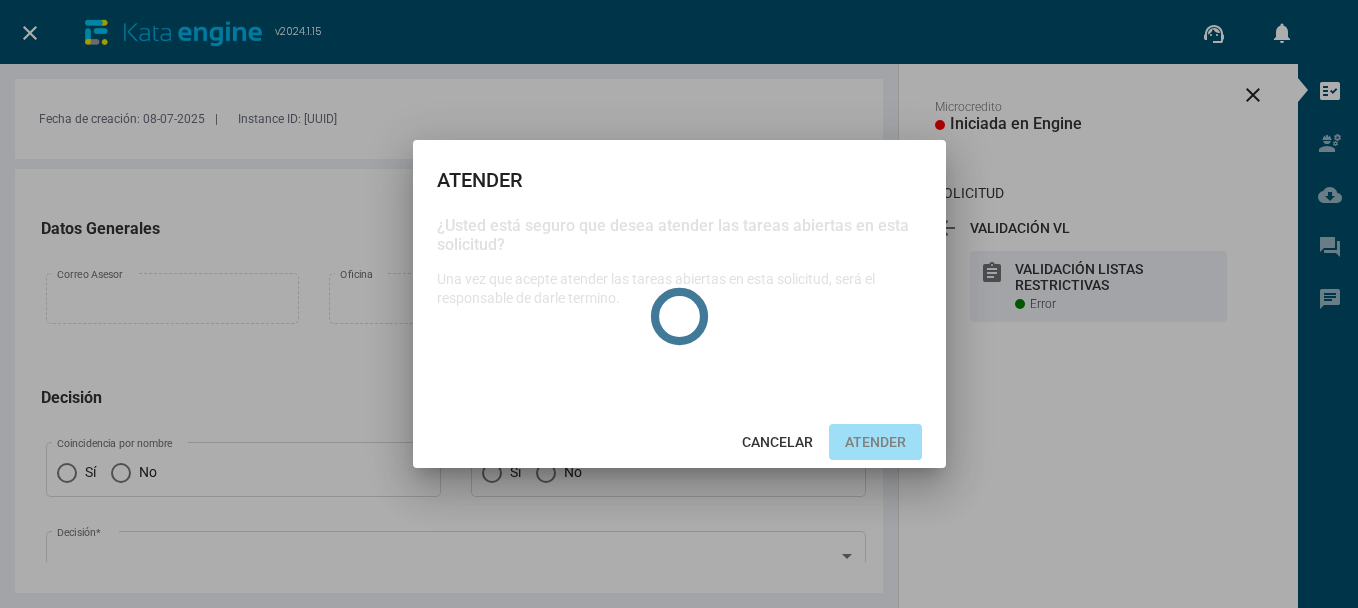 click at bounding box center [679, 304] 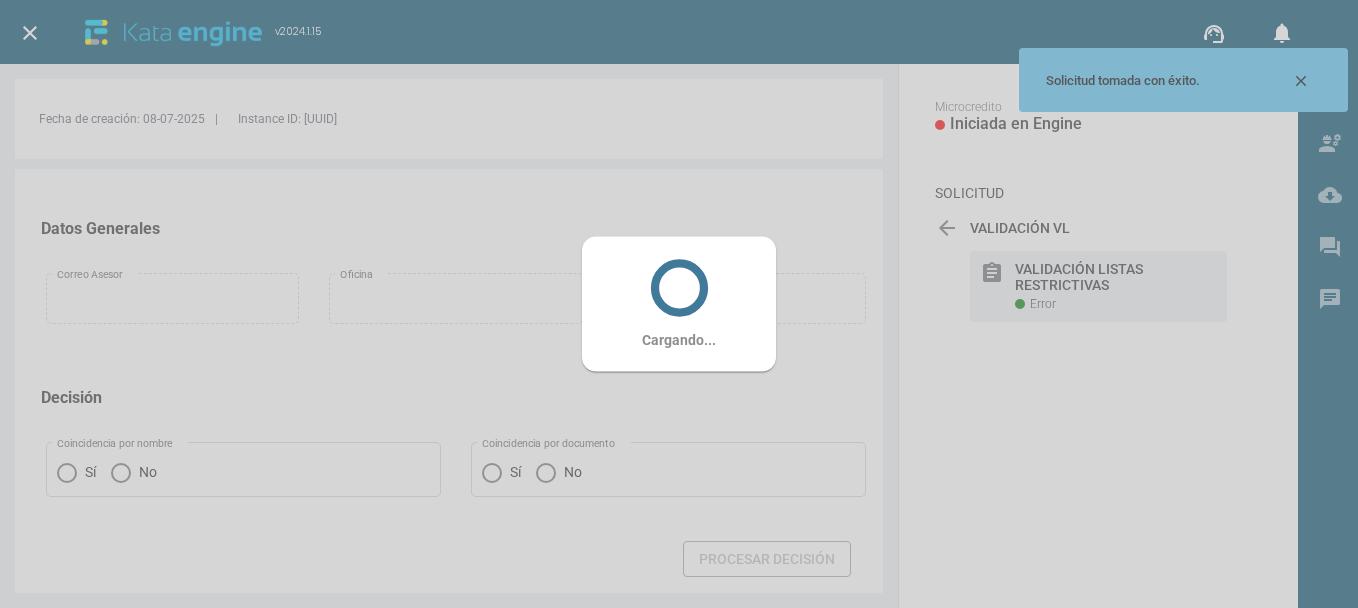 click on "Cargando..." at bounding box center (679, 304) 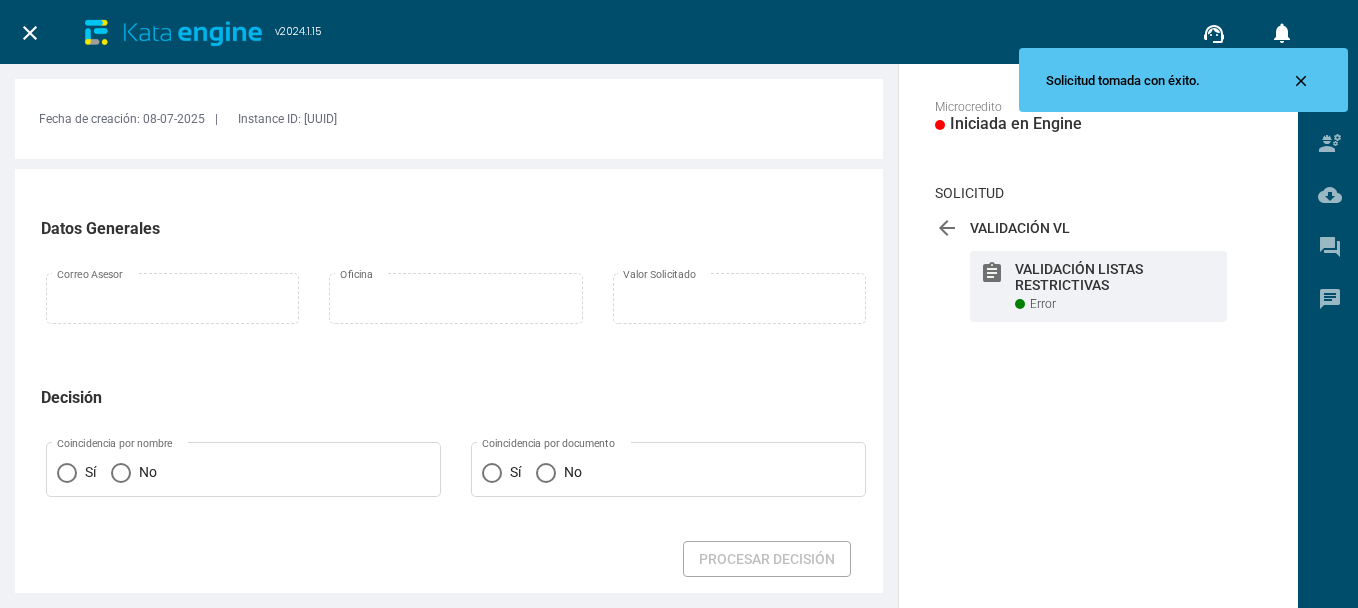 click on "Fecha de creación: [DATE] | Instance ID: [UUID]" at bounding box center (449, 119) 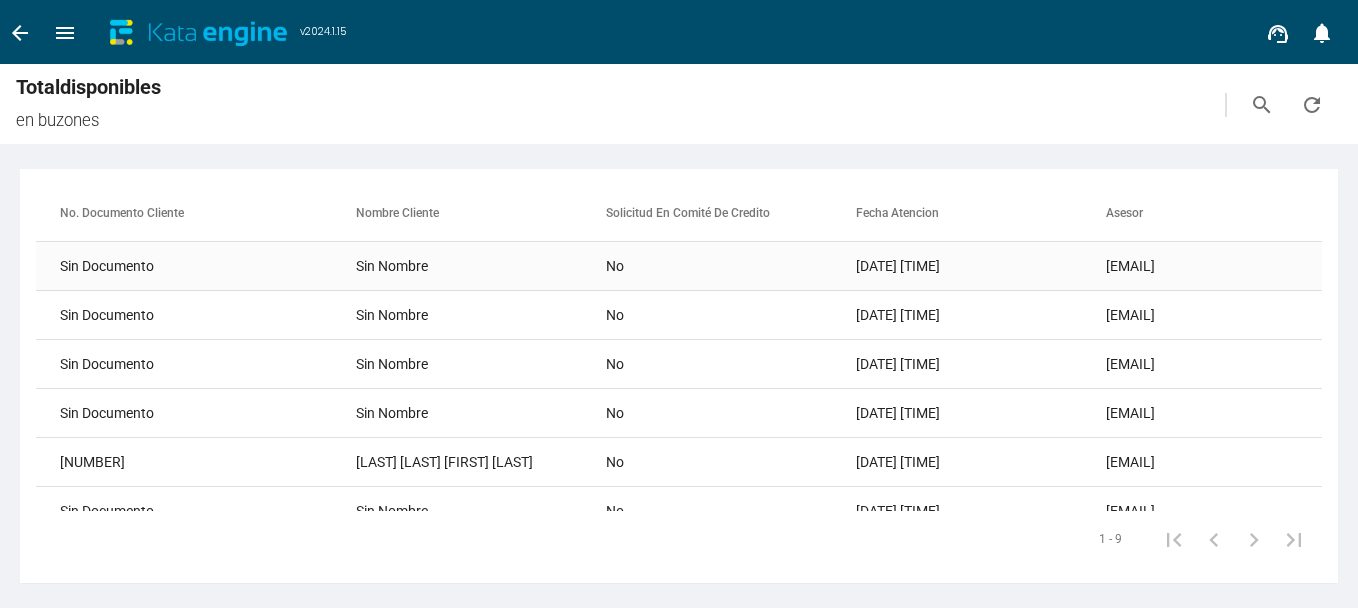 click on "Sin Nombre" at bounding box center (481, 266) 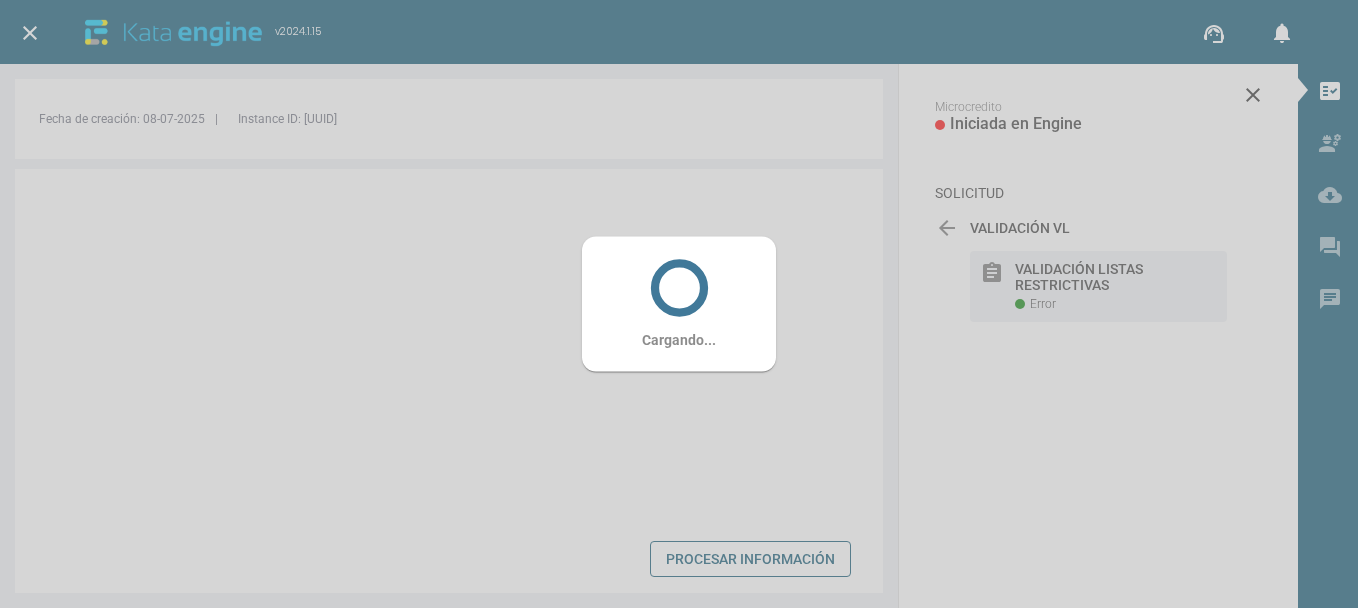 click on "Cargando..." at bounding box center [679, 304] 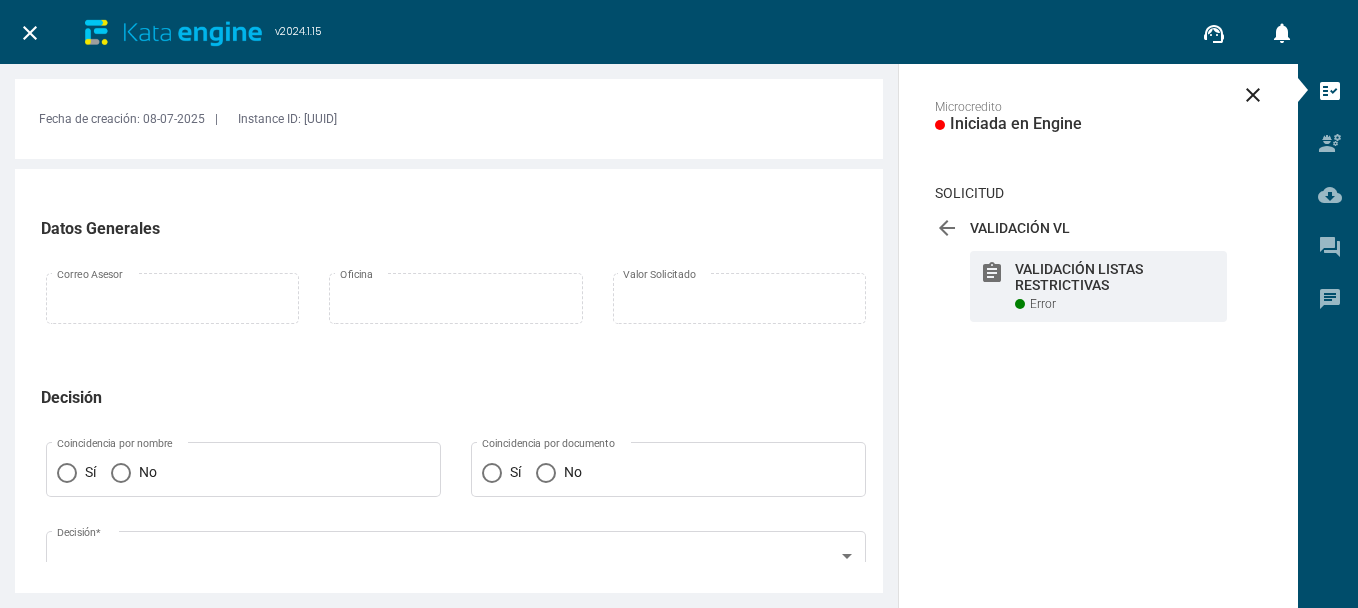 click at bounding box center [456, 441] 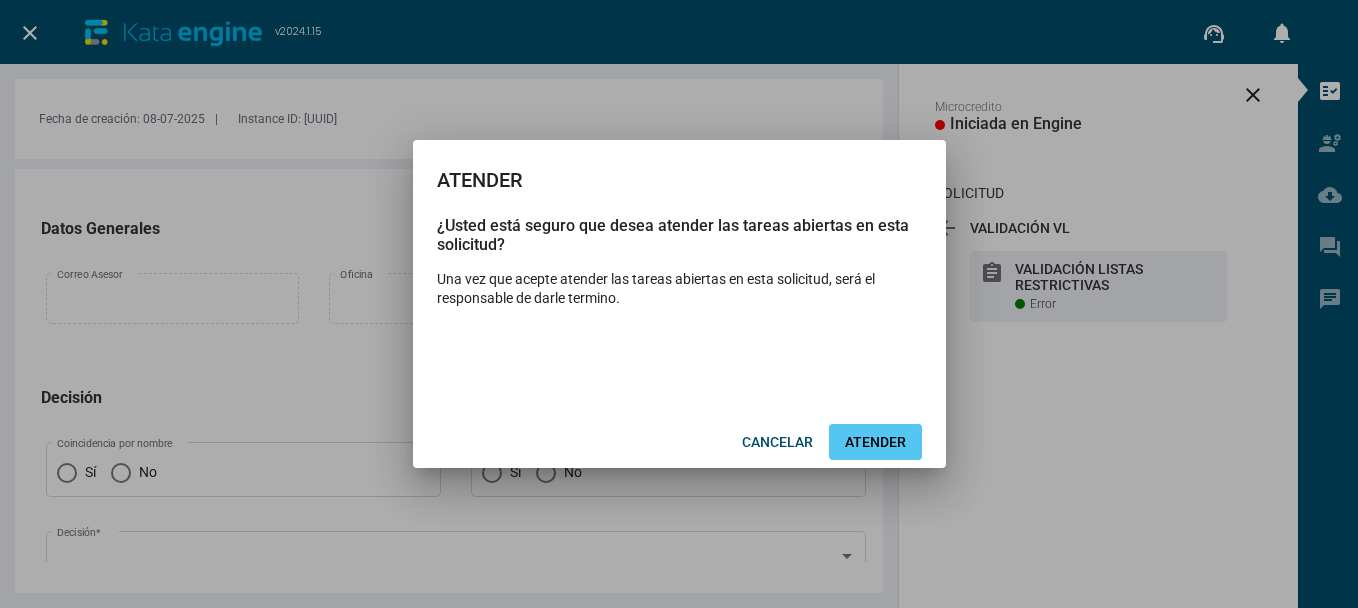 click on "ATENDER   CANCELAR" at bounding box center (679, 442) 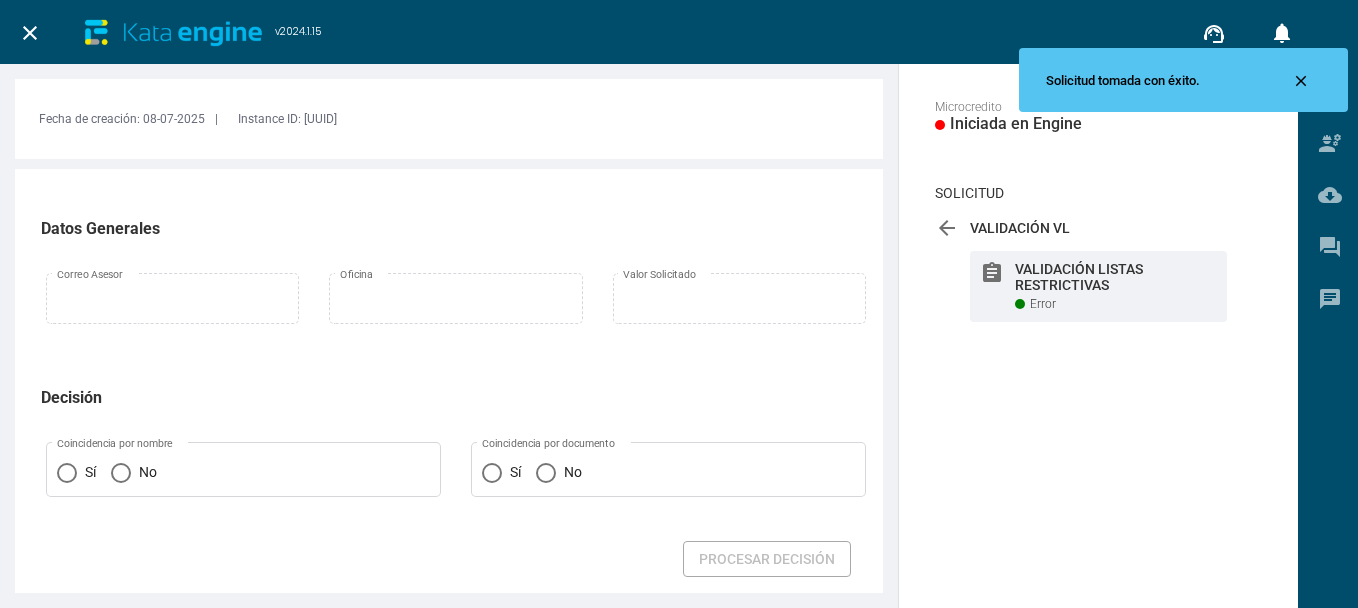 click on "Decisión" at bounding box center [456, 227] 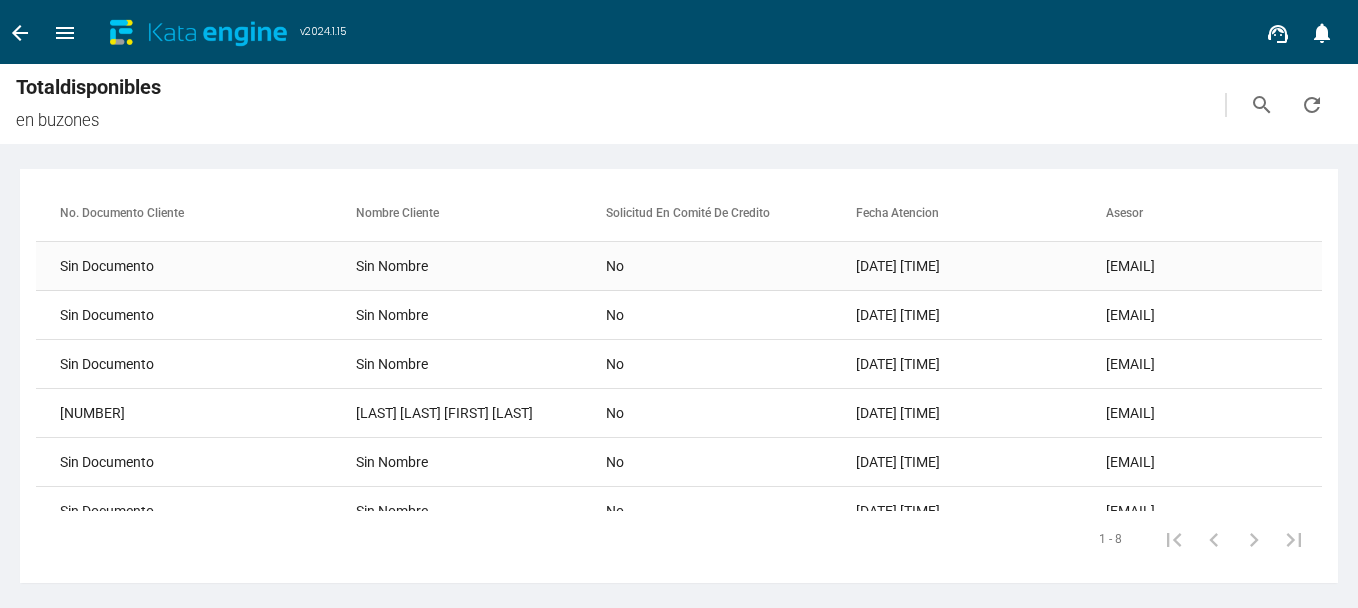 click on "Sin Nombre" at bounding box center [481, 266] 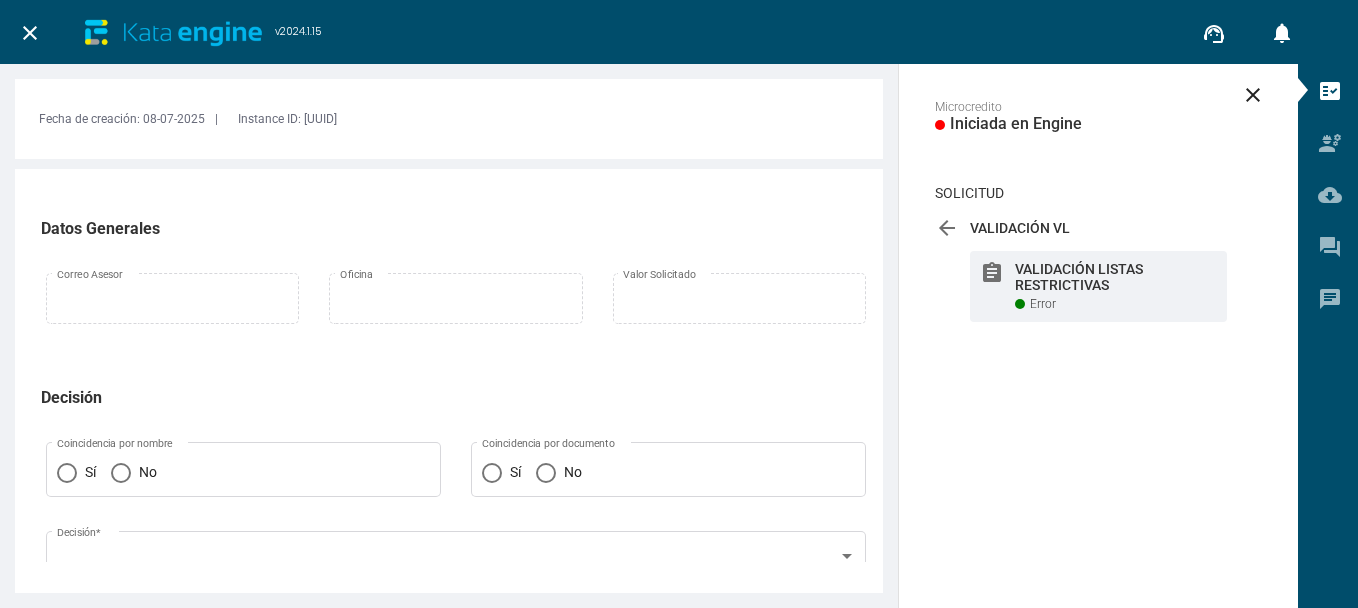 click at bounding box center [456, 441] 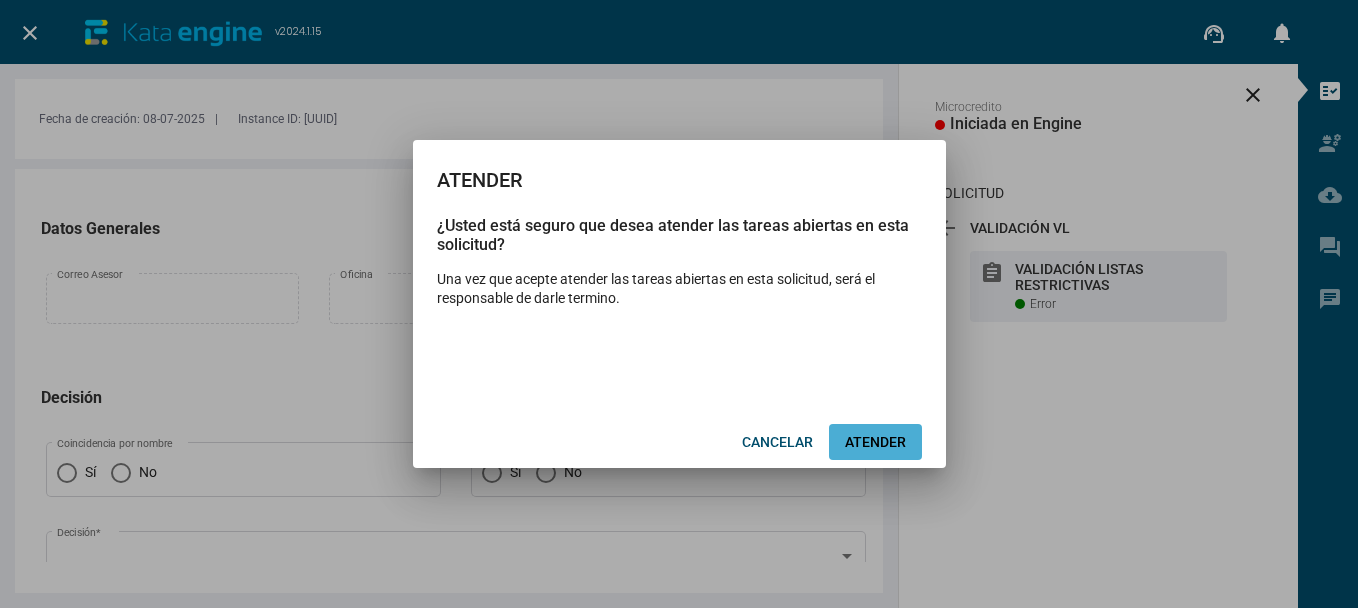 click on "ATENDER" at bounding box center [875, 442] 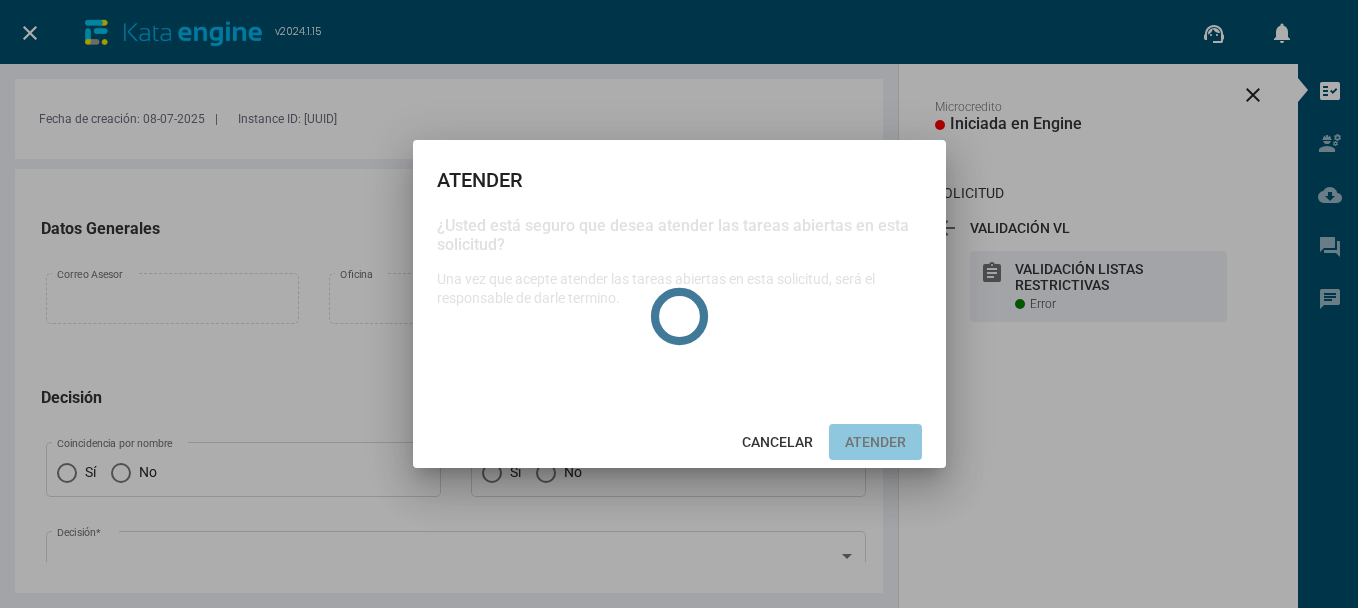 click at bounding box center (679, 304) 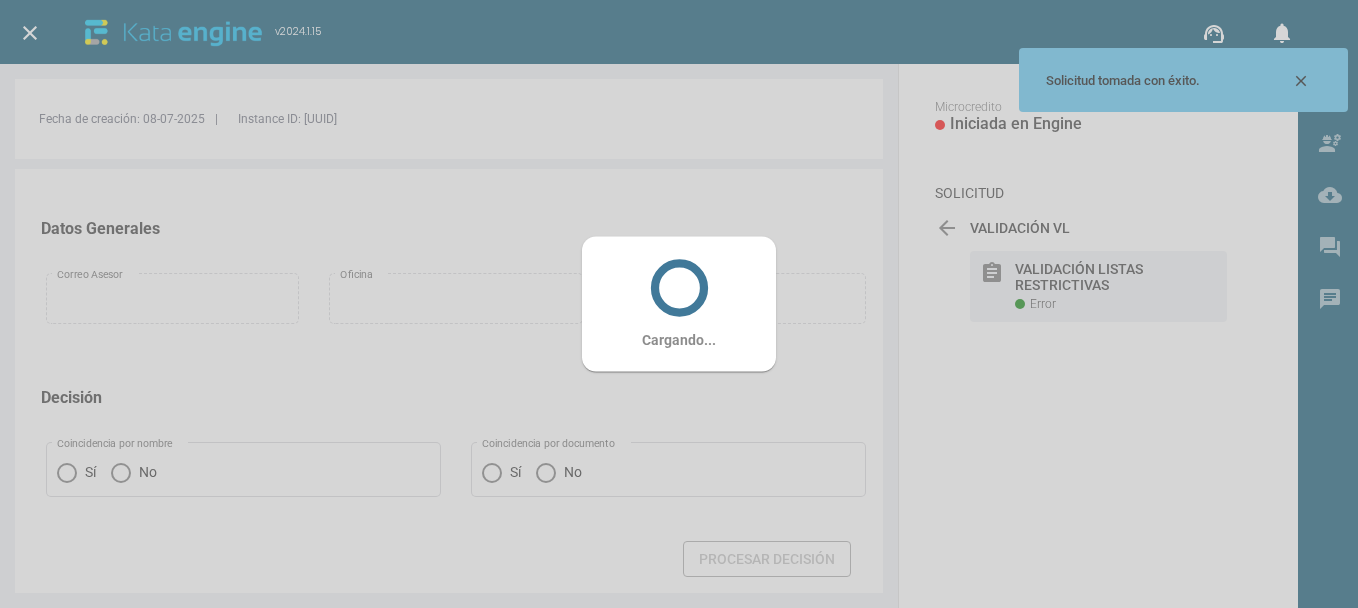click on "Cargando..." at bounding box center (679, 304) 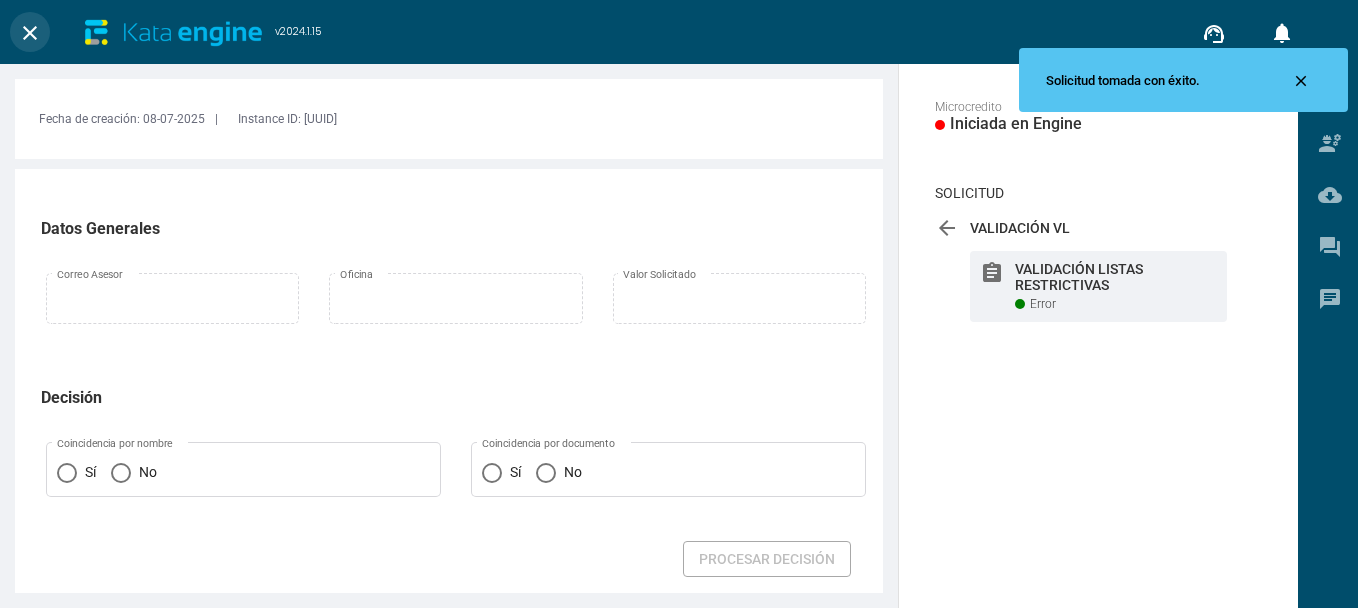 click on "close" at bounding box center (30, 33) 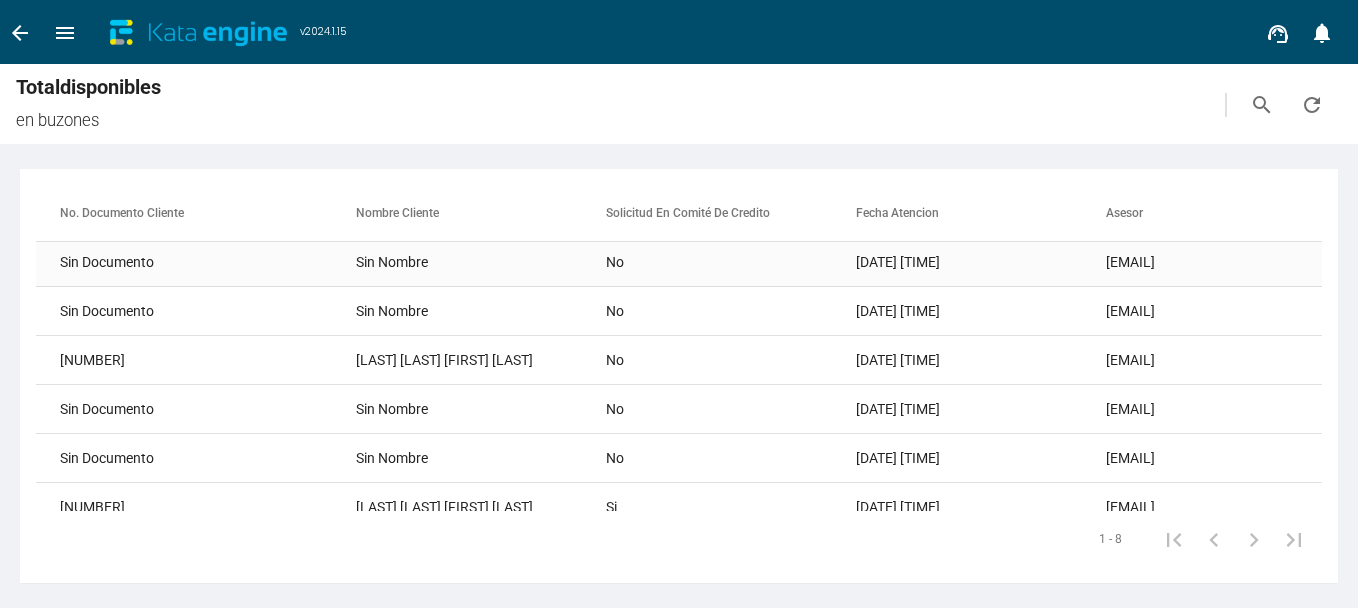 scroll, scrollTop: 0, scrollLeft: 0, axis: both 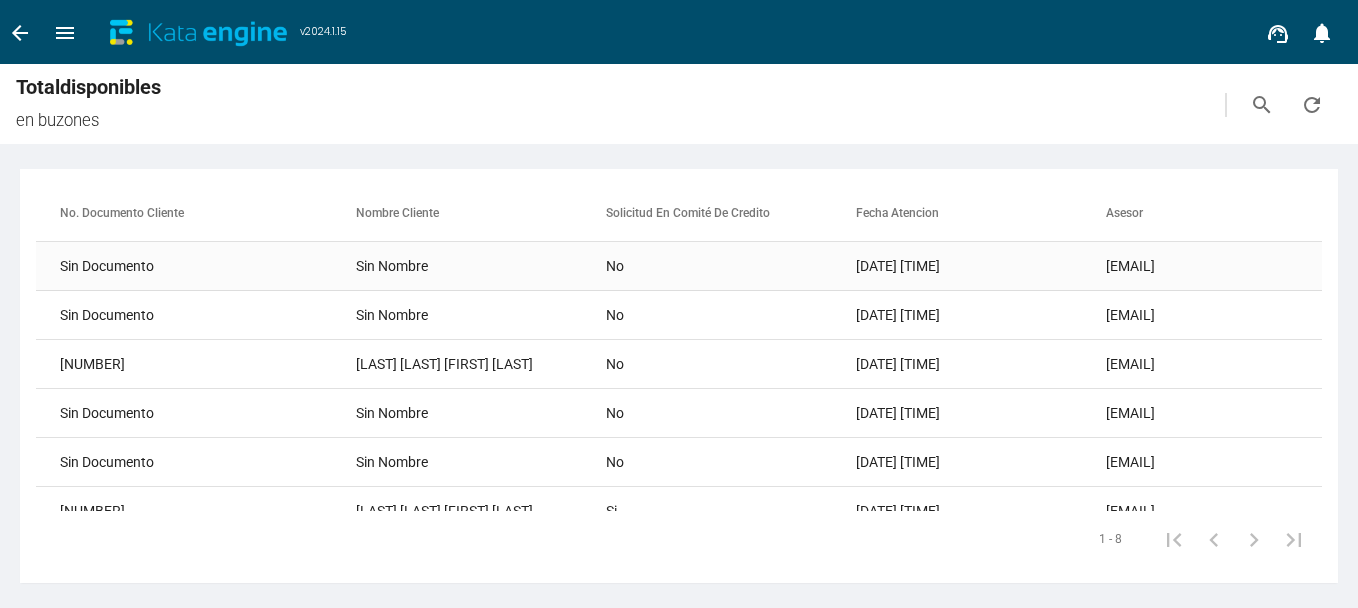 click on "Sin Nombre" at bounding box center (481, 266) 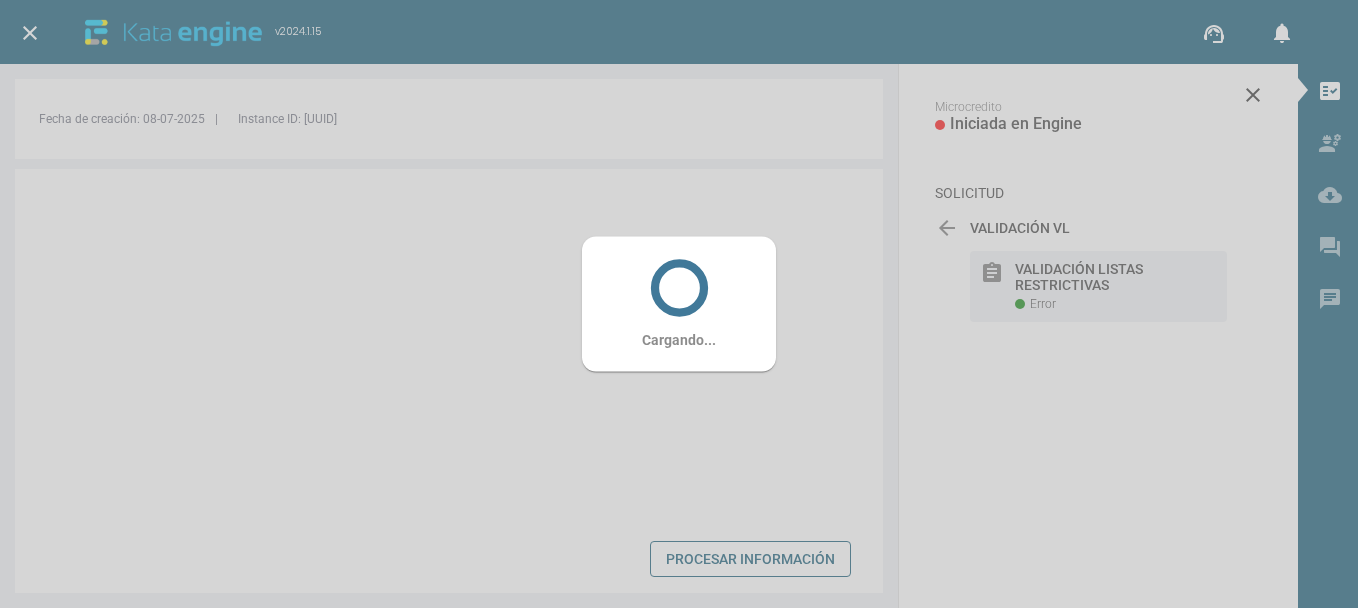 click on "Cargando..." at bounding box center (679, 304) 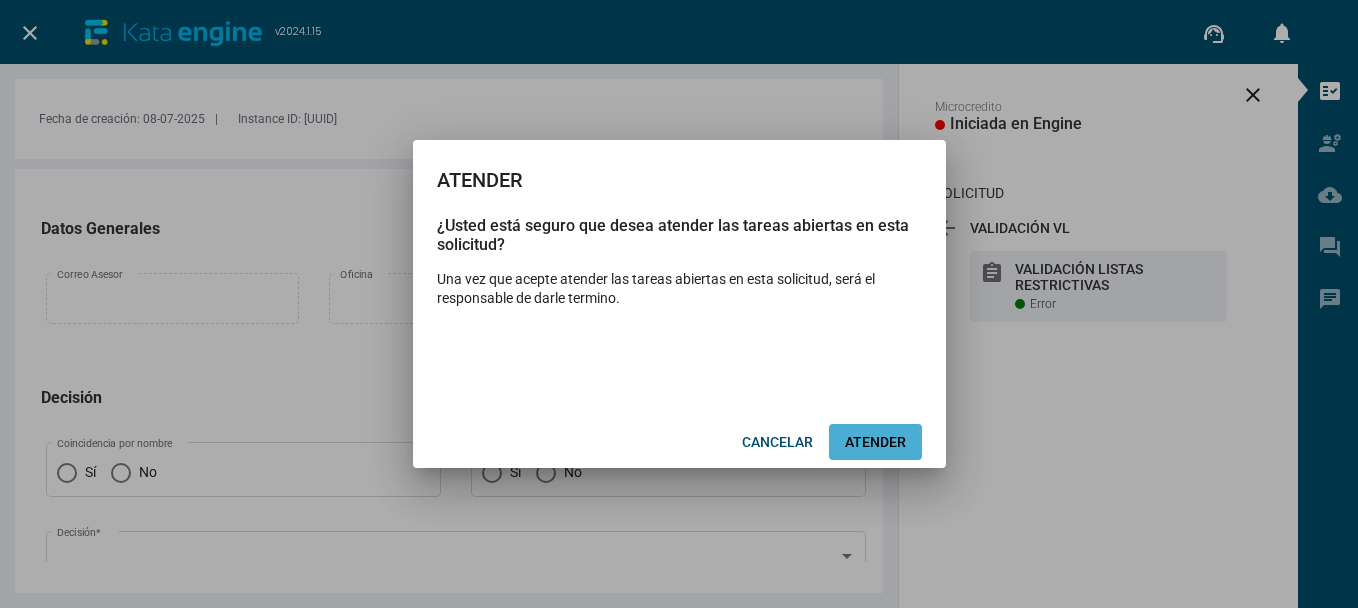 click on "ATENDER" at bounding box center (875, 442) 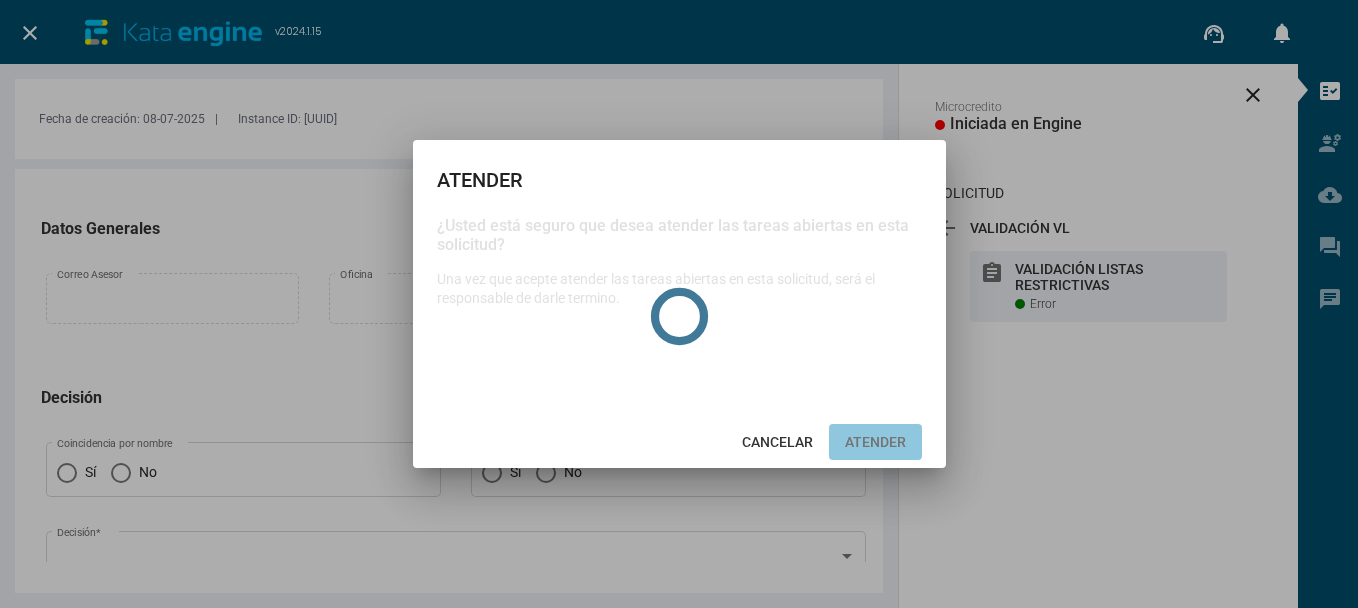 click at bounding box center (679, 304) 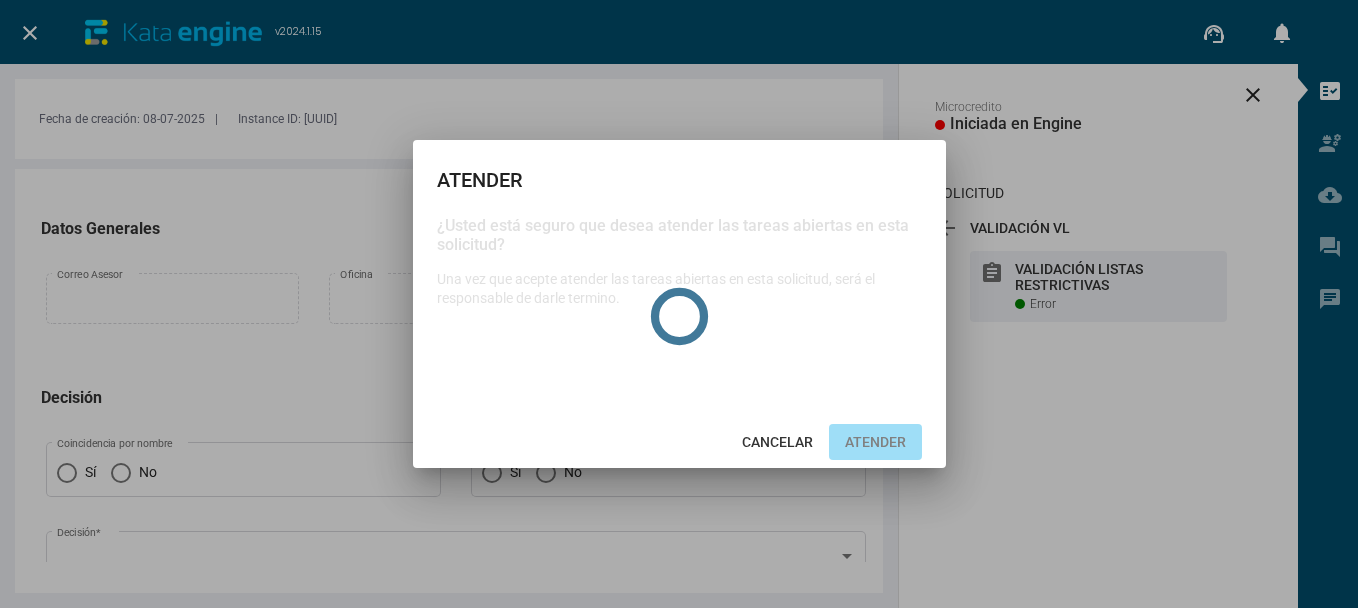 click on "Fecha de creación: [DATE] | Instance ID: [UUID]" at bounding box center [449, 119] 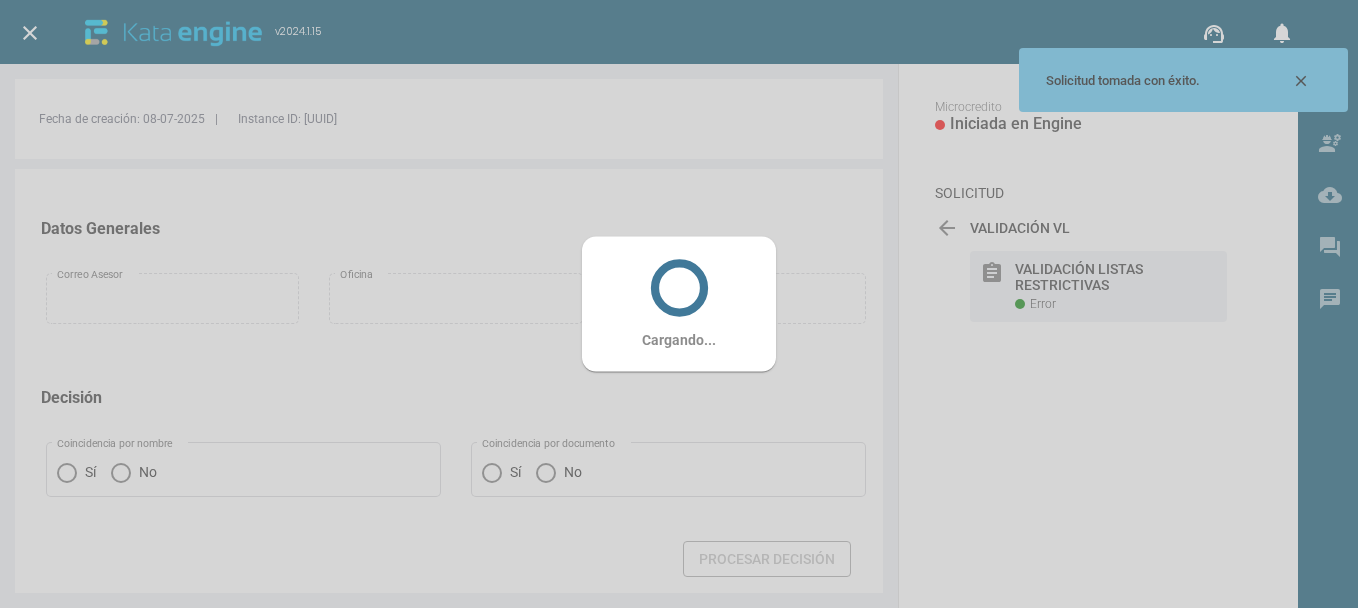 drag, startPoint x: 61, startPoint y: 42, endPoint x: 28, endPoint y: 32, distance: 34.48188 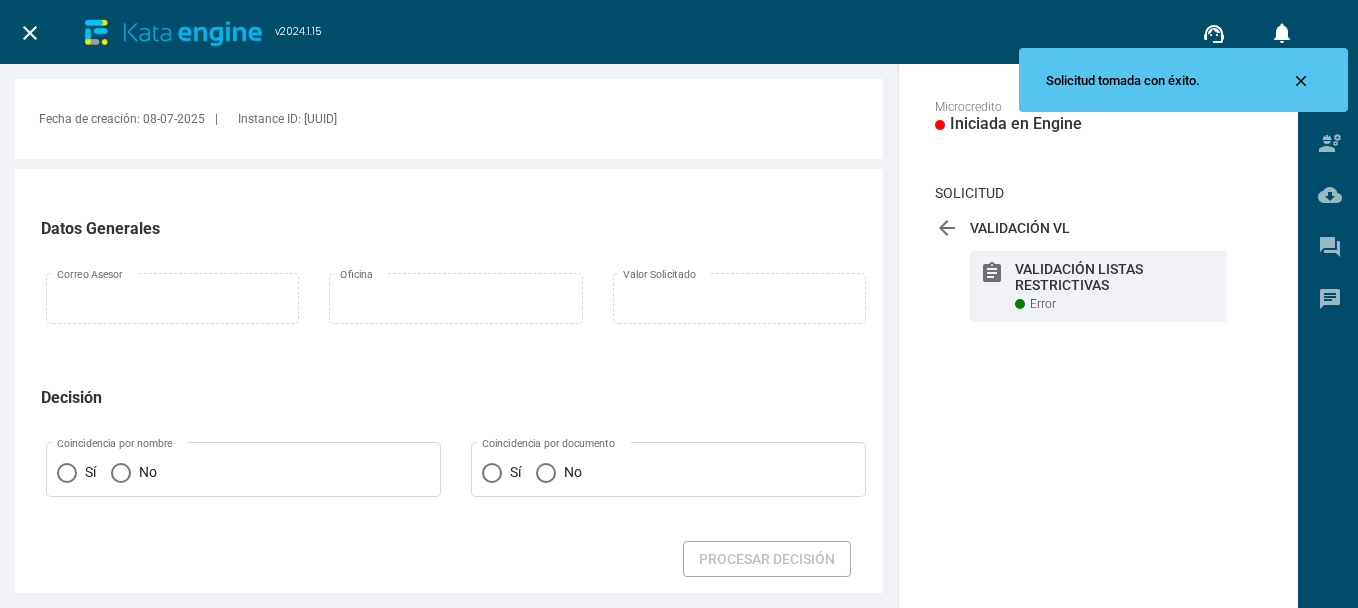 click on "close" at bounding box center [30, 33] 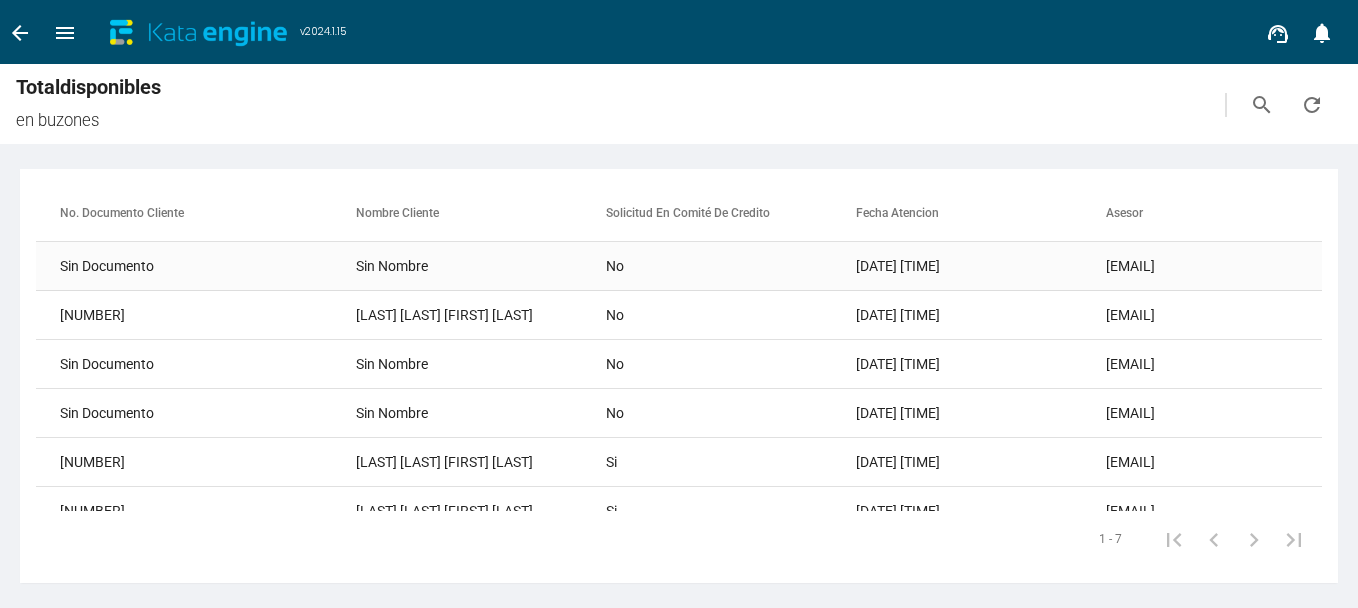 click on "Sin Nombre" at bounding box center (481, 266) 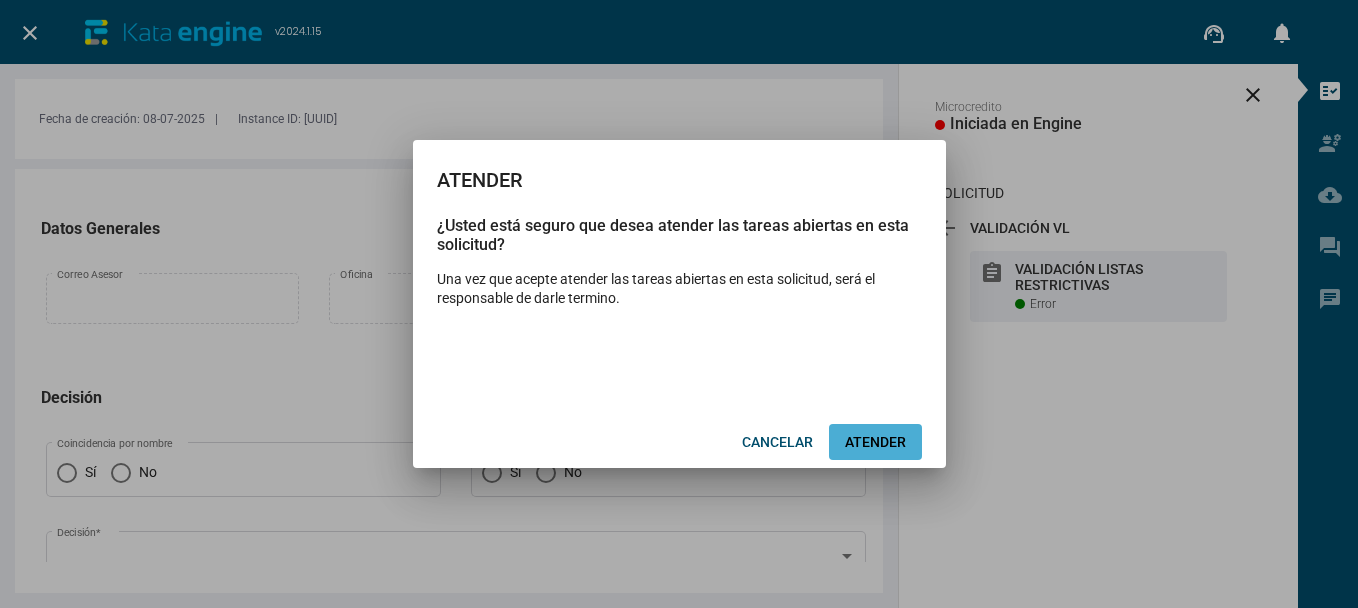 click on "¿Usted está seguro que desea atender las tareas abiertas en esta solicitud?  Una vez que acepte atender las tareas abiertas en esta solicitud, será el responsable de darle termino." at bounding box center (679, 316) 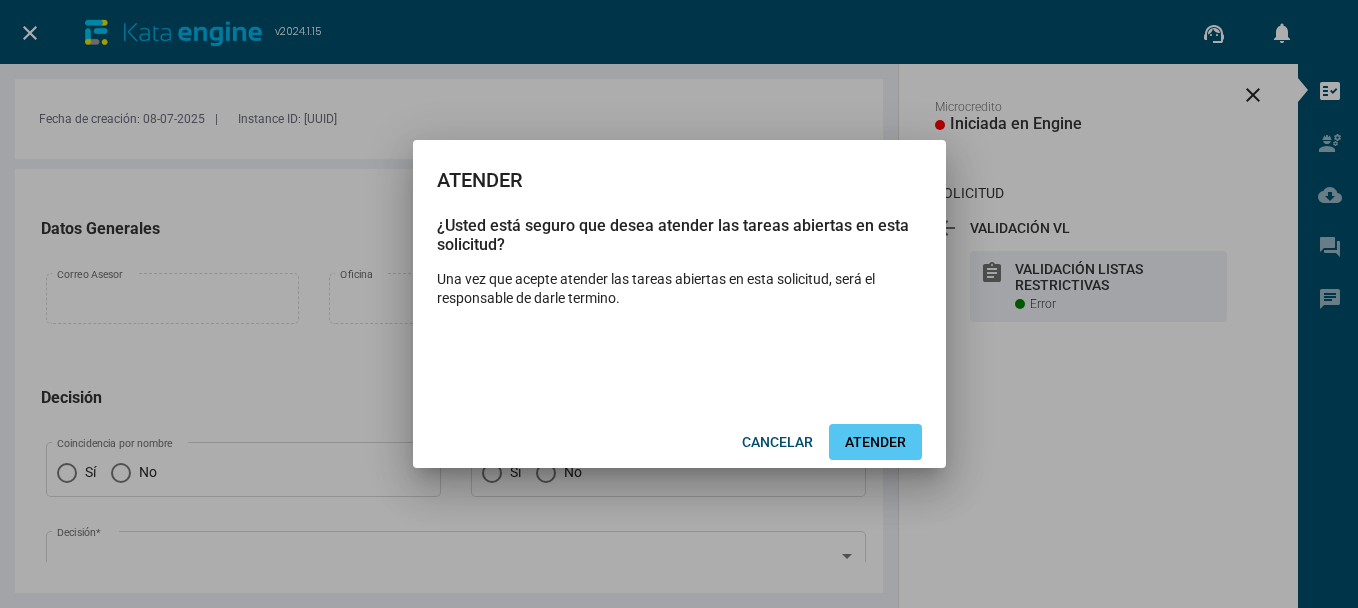 click on "ATENDER" at bounding box center [875, 442] 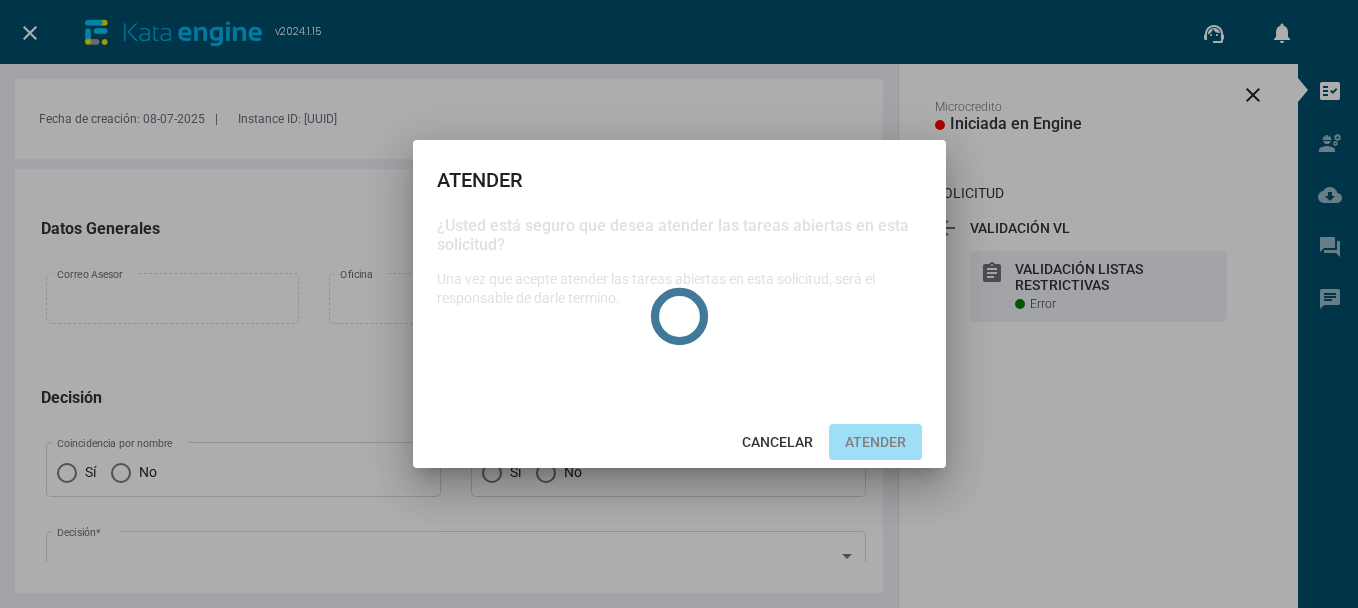 click at bounding box center (679, 316) 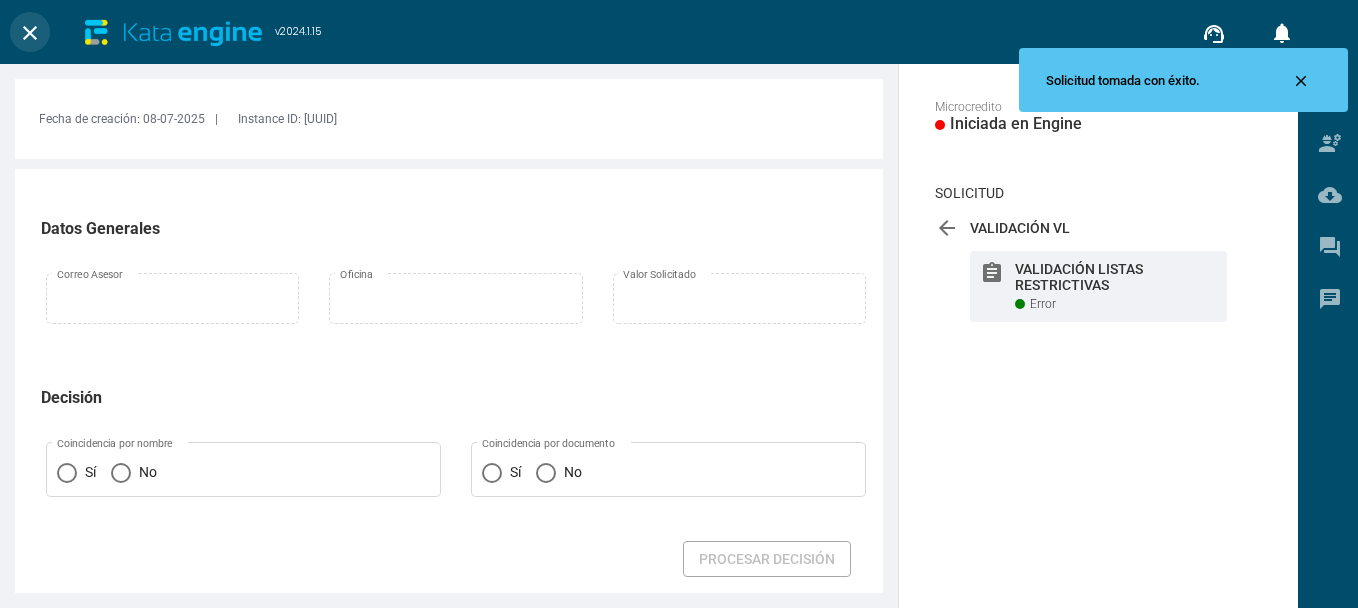 click on "close" at bounding box center (30, 33) 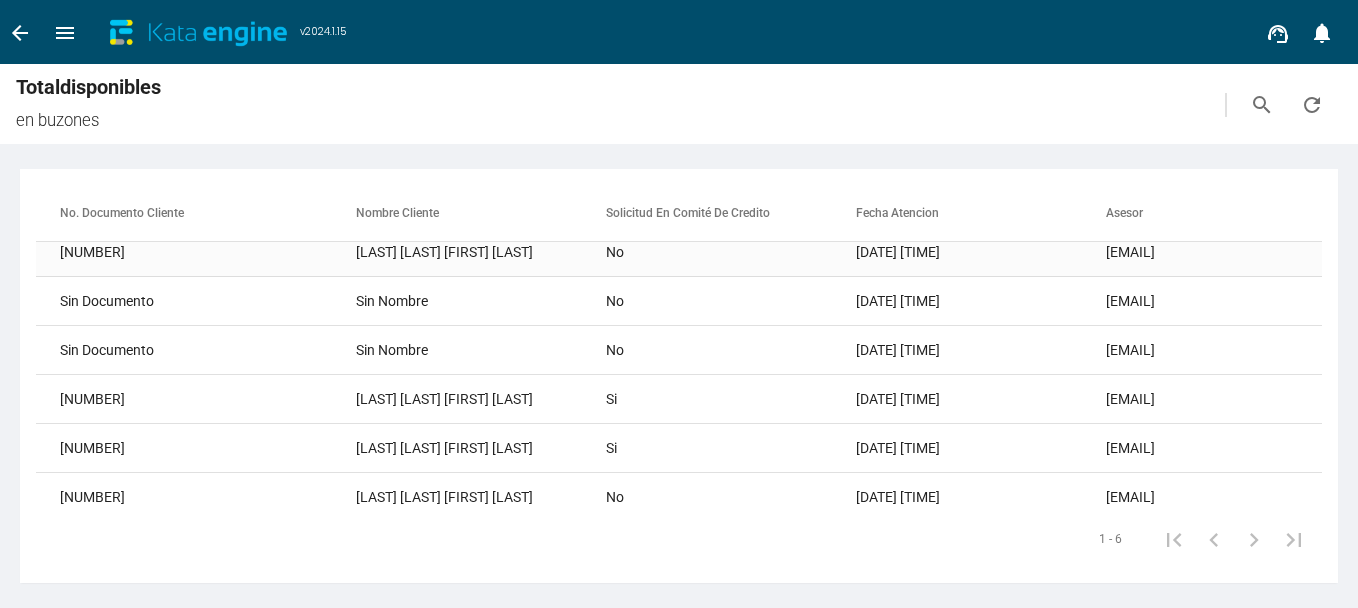 scroll, scrollTop: 0, scrollLeft: 0, axis: both 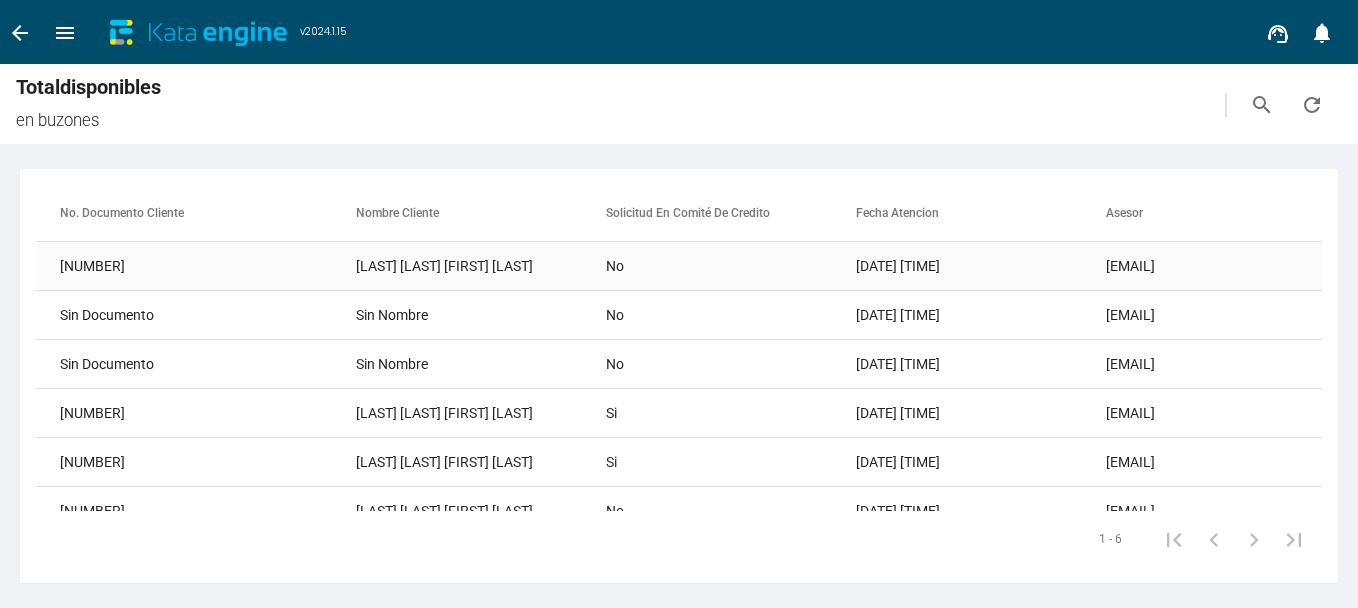 click on "[LAST] [LAST] [FIRST] [LAST]" at bounding box center (481, 266) 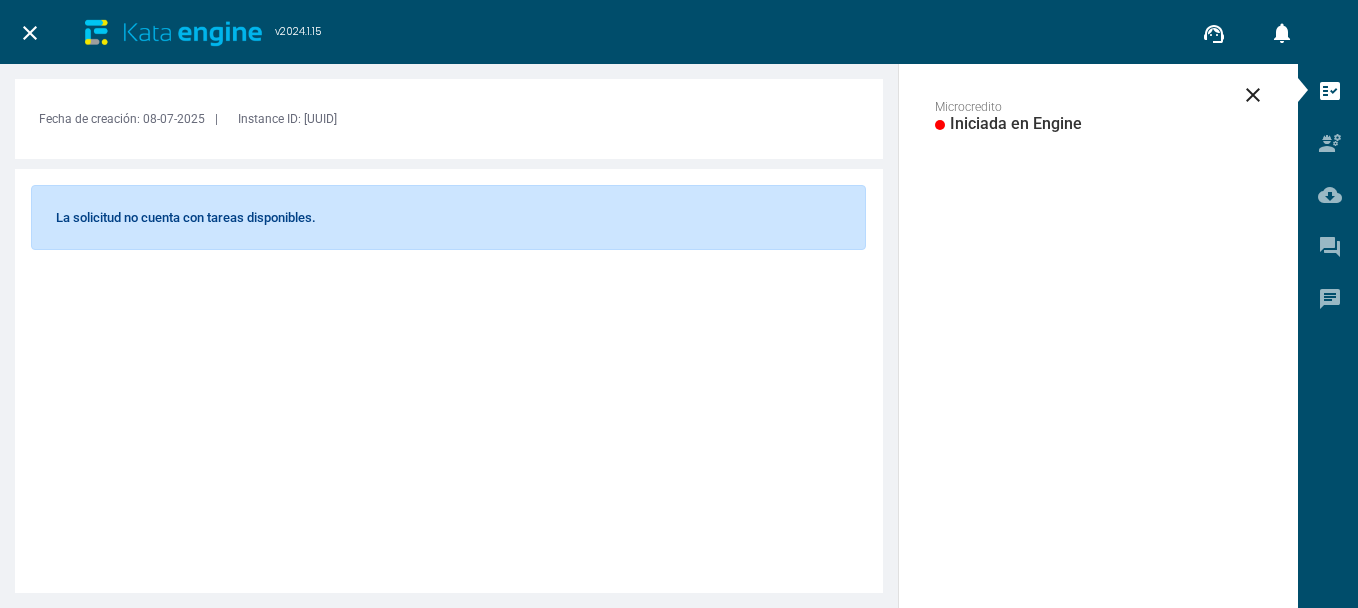 click on "La solicitud no cuenta con tareas disponibles." at bounding box center (456, 381) 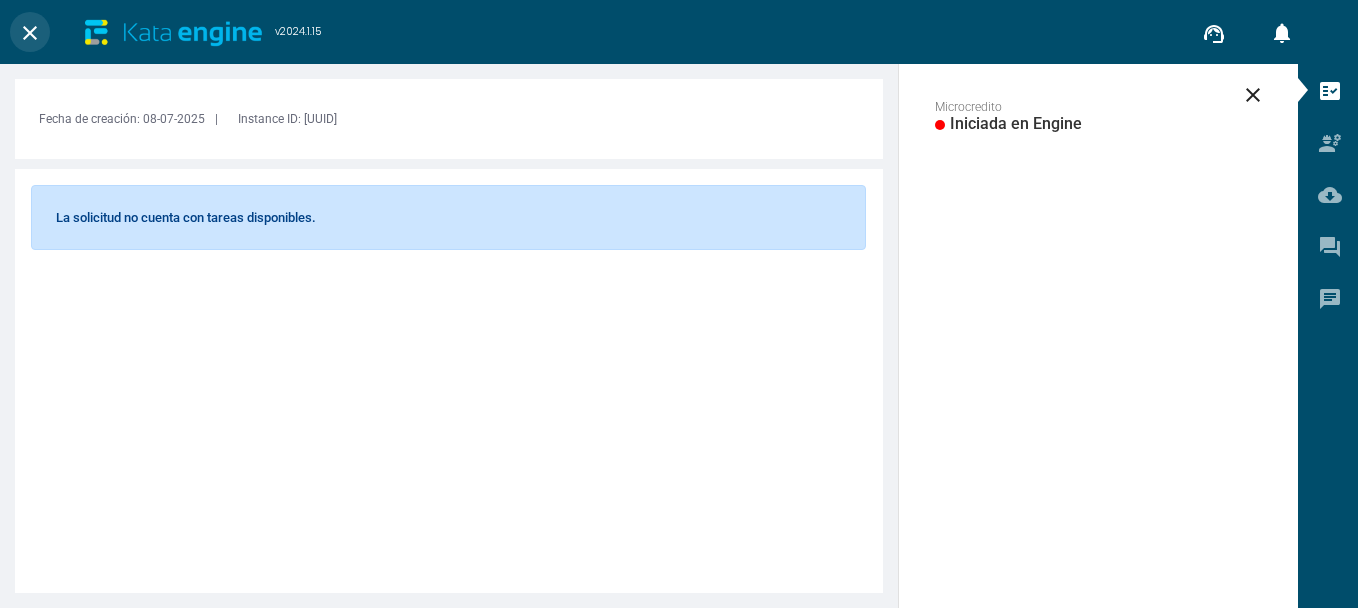 click on "close" at bounding box center [30, 33] 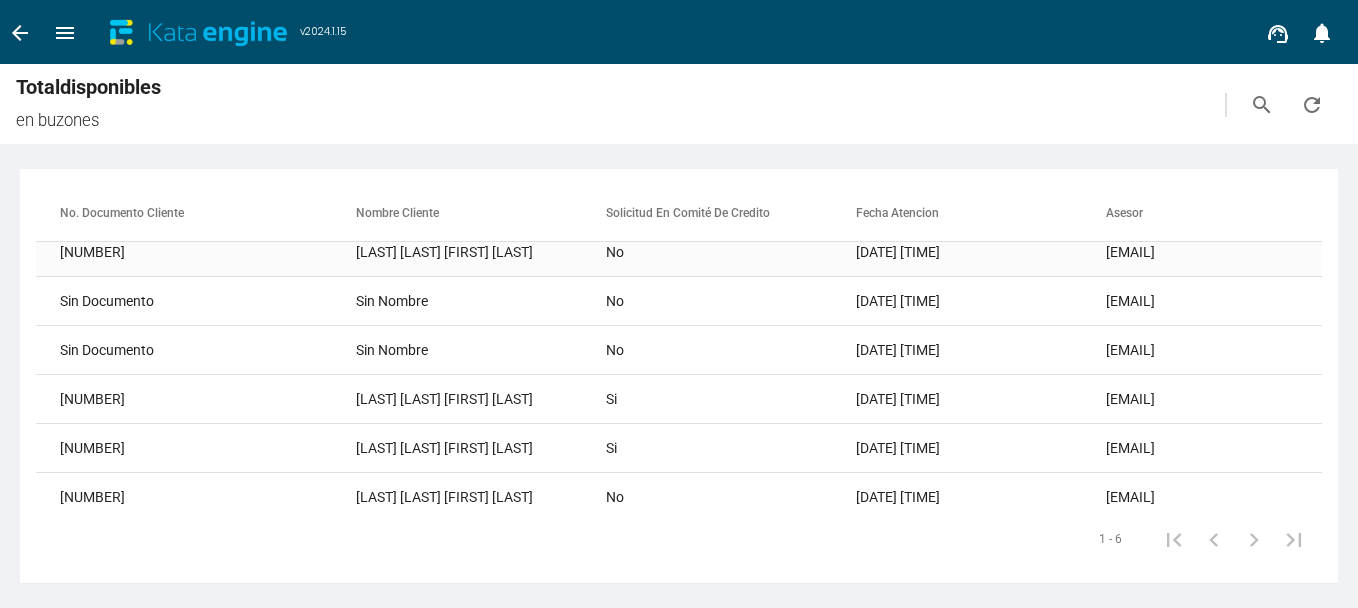 scroll, scrollTop: 0, scrollLeft: 0, axis: both 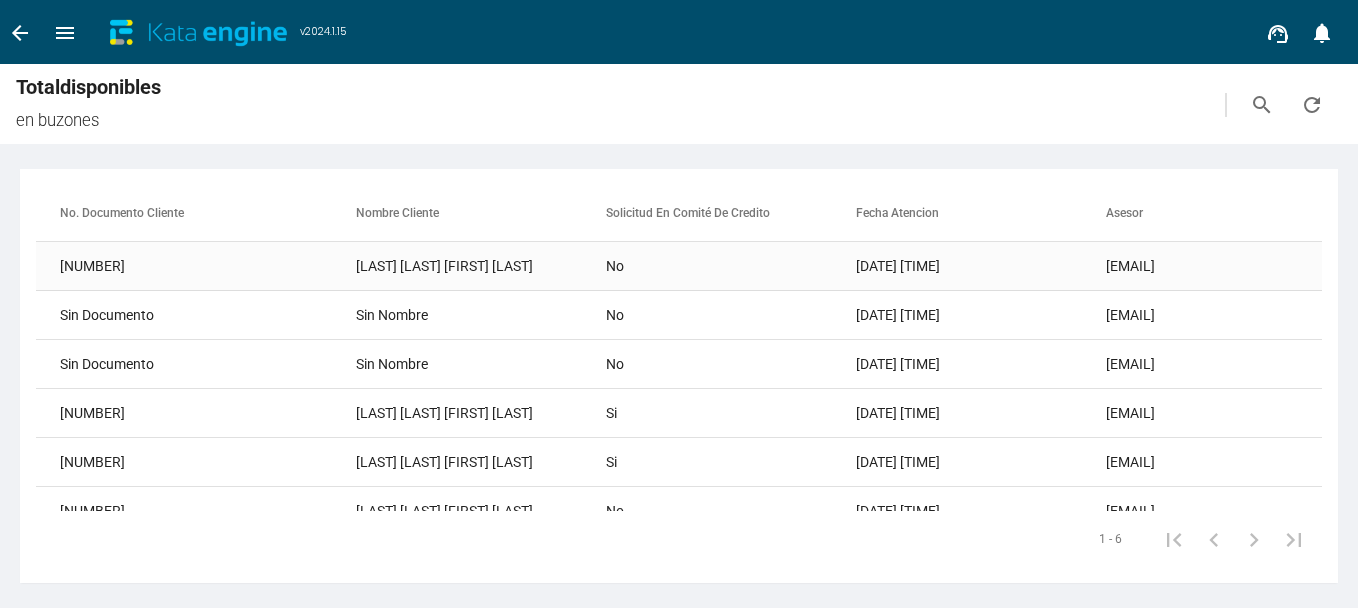 click on "[LAST] [LAST] [FIRST] [LAST]" at bounding box center [481, 266] 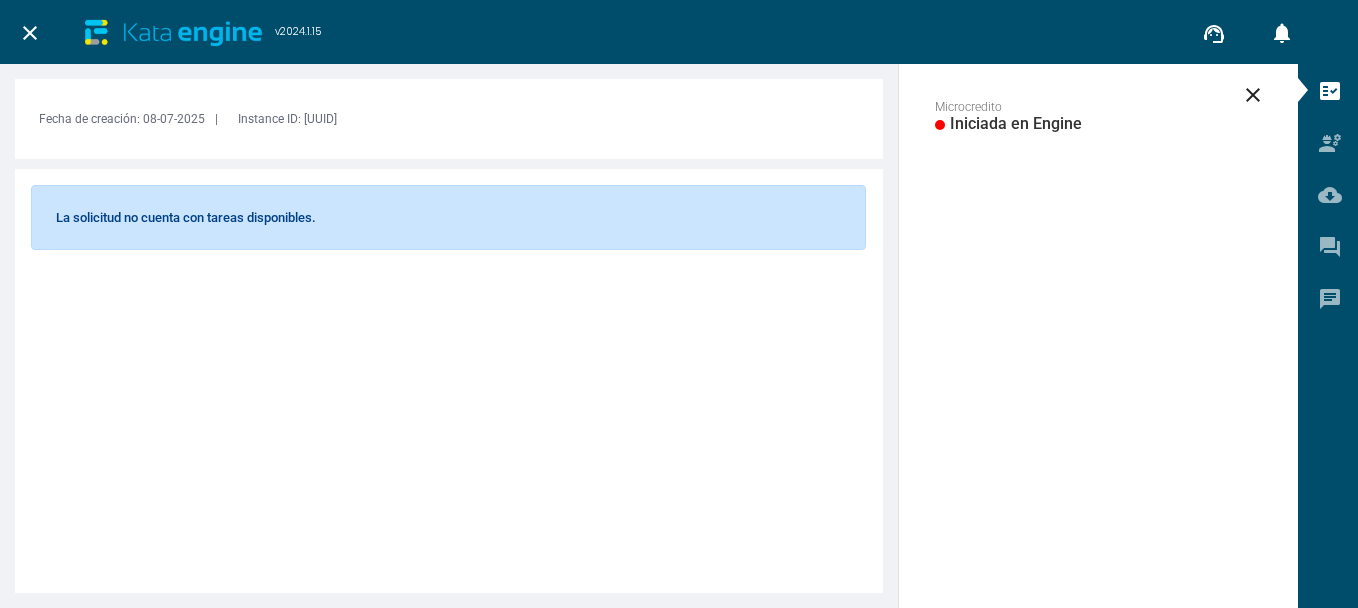click on "close" at bounding box center (30, 30) 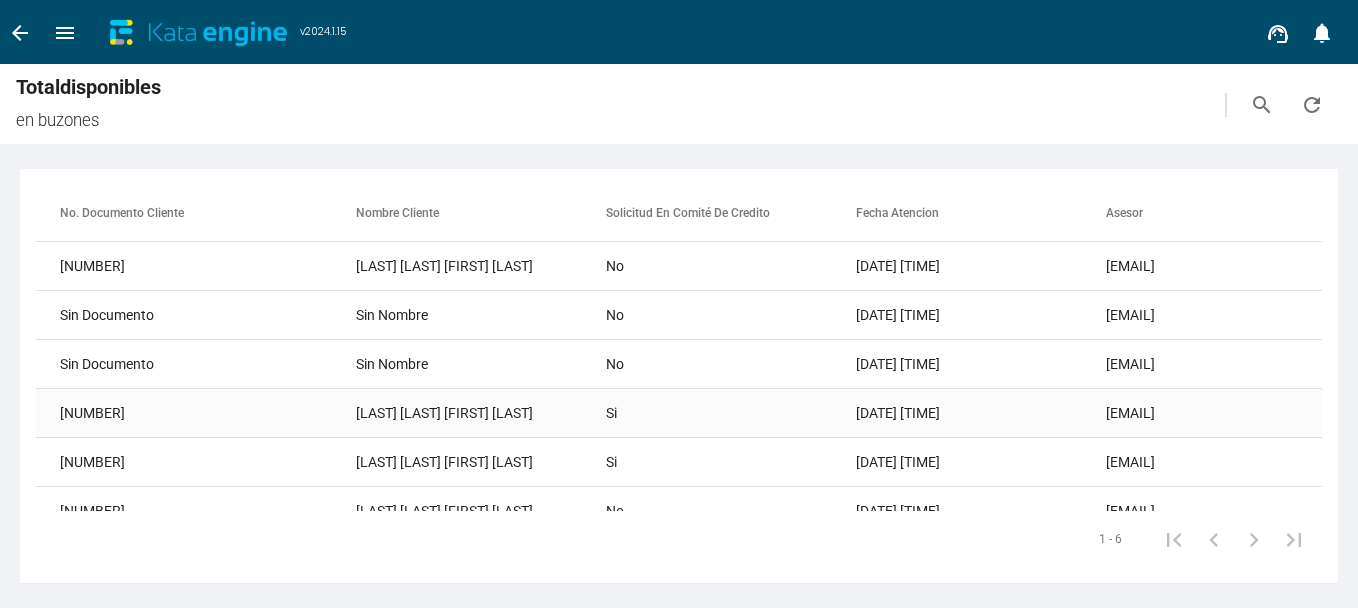 click on "[LAST] [LAST] [FIRST] [LAST]" at bounding box center (481, 266) 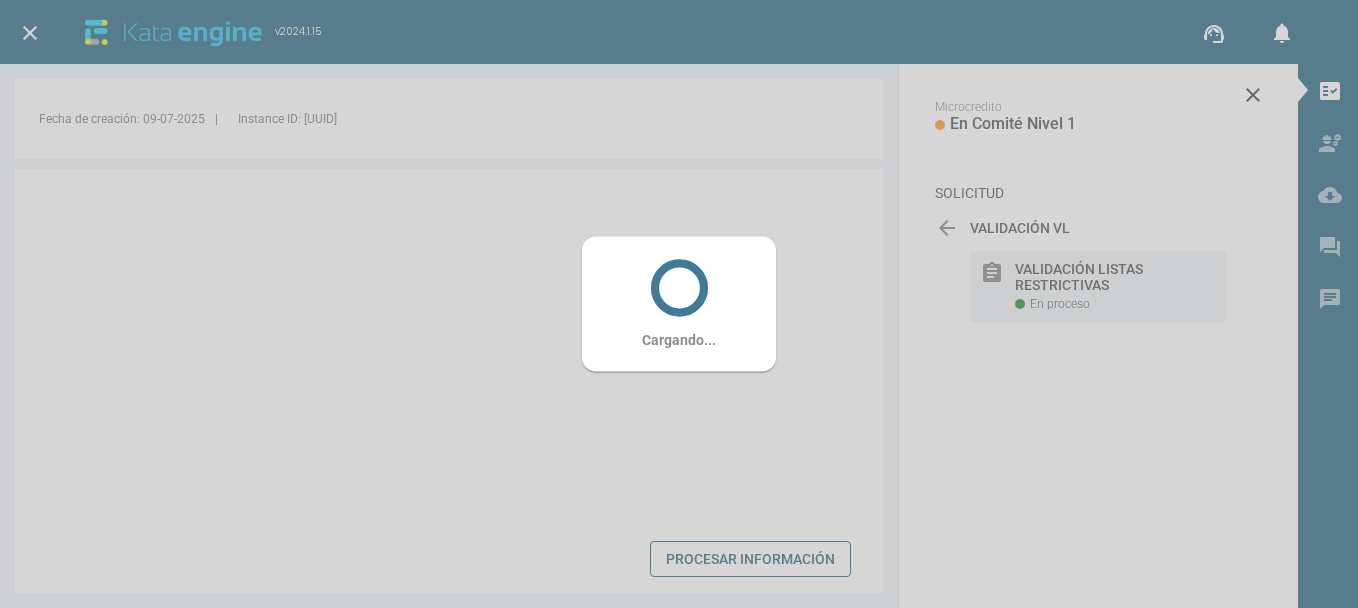 click on "Cargando..." at bounding box center [679, 304] 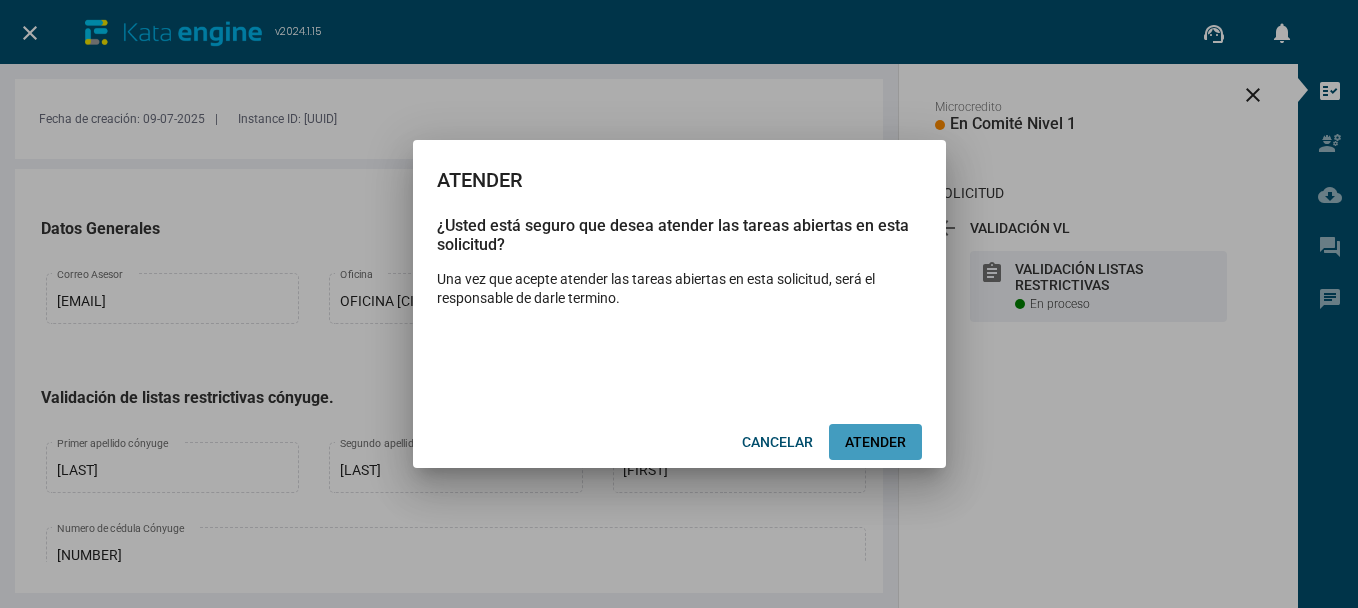 click on "ATENDER" at bounding box center (875, 442) 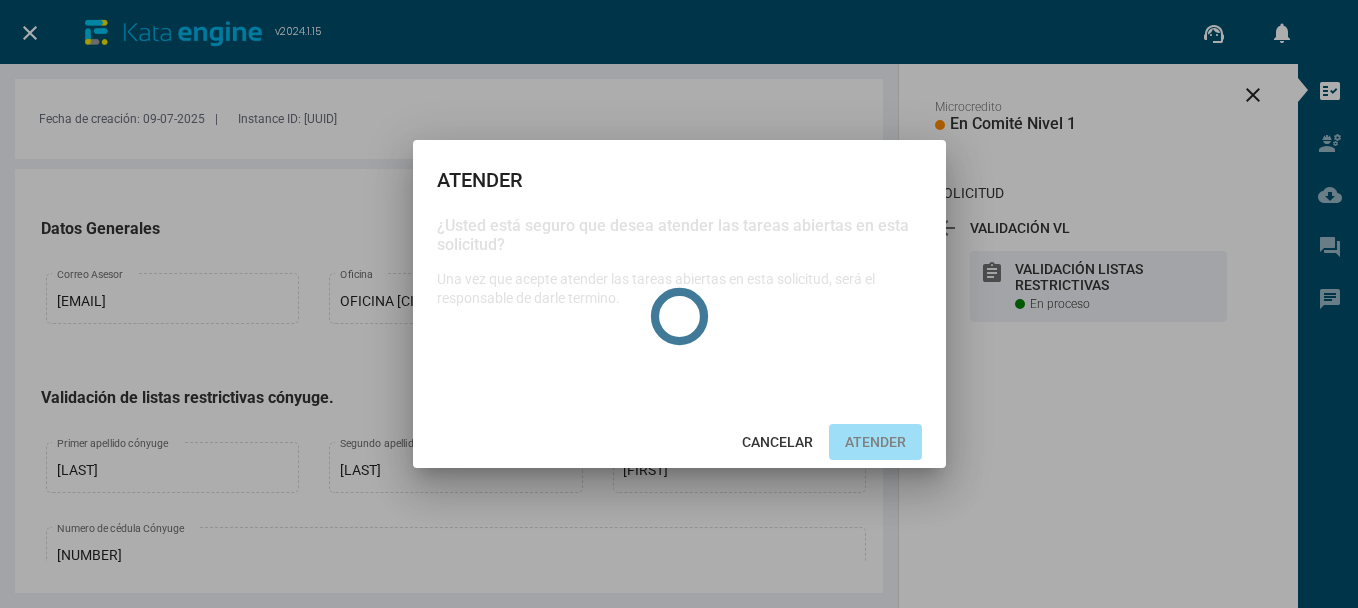 click on "close v2024.1.15 support_agent notifications 0 close Microcredito En Comité Nivel 1 SOLICITUD arrow_back VALIDACIÓN VL  En proceso  assignment VALIDACIÓN LISTAS RESTRICTIVAS En proceso Fecha de creación: [DATE] | Instance ID: [UUID] Datos Generales [EMAIL]  Correo Asesor  OFICINA [CITY] GRANJAS  Oficina  $8,300,000.00  Valor Solicitado  Validación de listas restrictivas cónyuge. [LAST]  Primer apellido cónyuge  [LAST]  Segundo apellido cónyuge  [FIRST]  Nombres cónyuge  [NUMBER]  Numero de cédula Cónyuge  [DATE]  Fecha de nacimiento cónyuge  [DATE]  Fecha de expedición cónyuge  cra [NUMBER] #[NUMBER]-[NUMBER]  Dirección cónyuge  [PHONE]  Teléfono cónyuge   [UUID]_fotoAnversoDocumentoIdentidadConyuge_1AnalyzedImage.jpg  cloud_download  local_printshop   Cédula Anverso   [UUID]_fotoReversoDocumentoIdentidadConyuge_1AnalyzedImage.jpg  cloud_download  local_printshop  Decisión false" at bounding box center (679, 304) 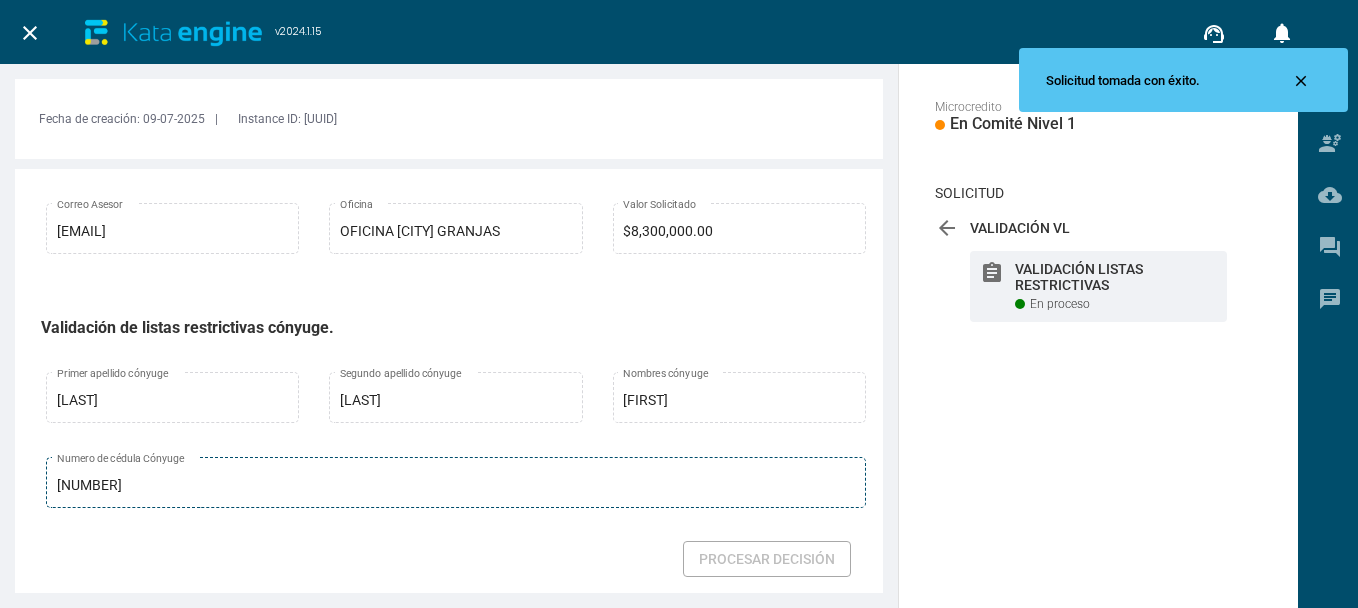 scroll, scrollTop: 100, scrollLeft: 0, axis: vertical 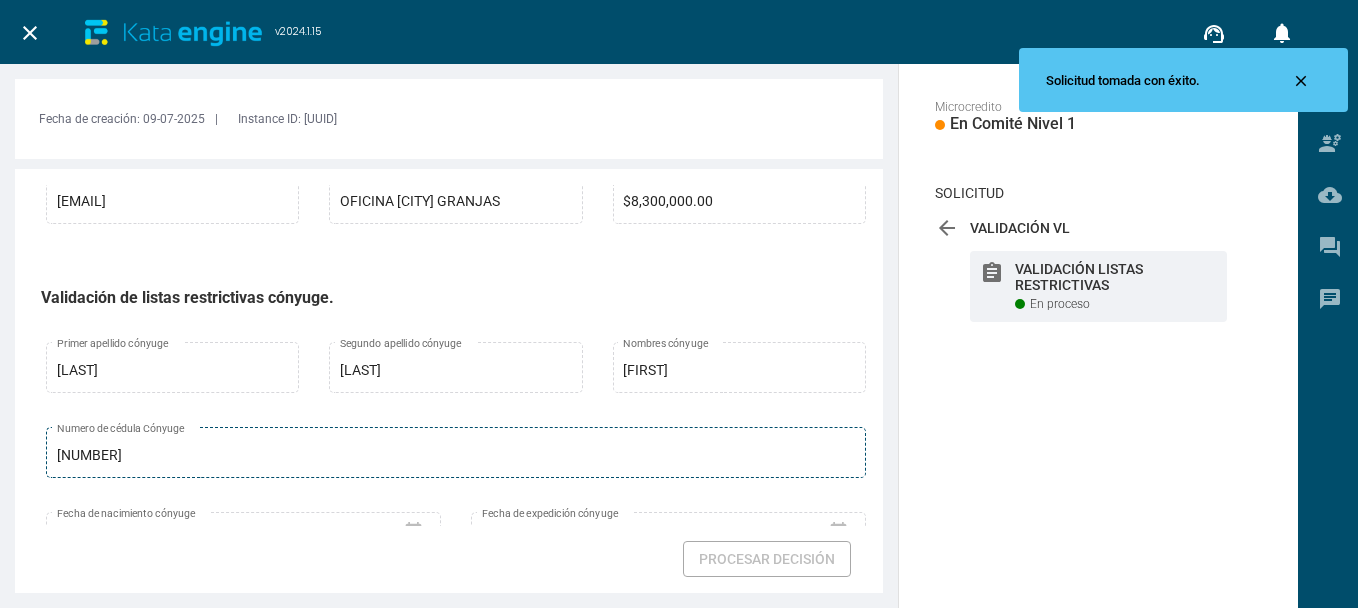 click on "[NUMBER]" at bounding box center [456, 456] 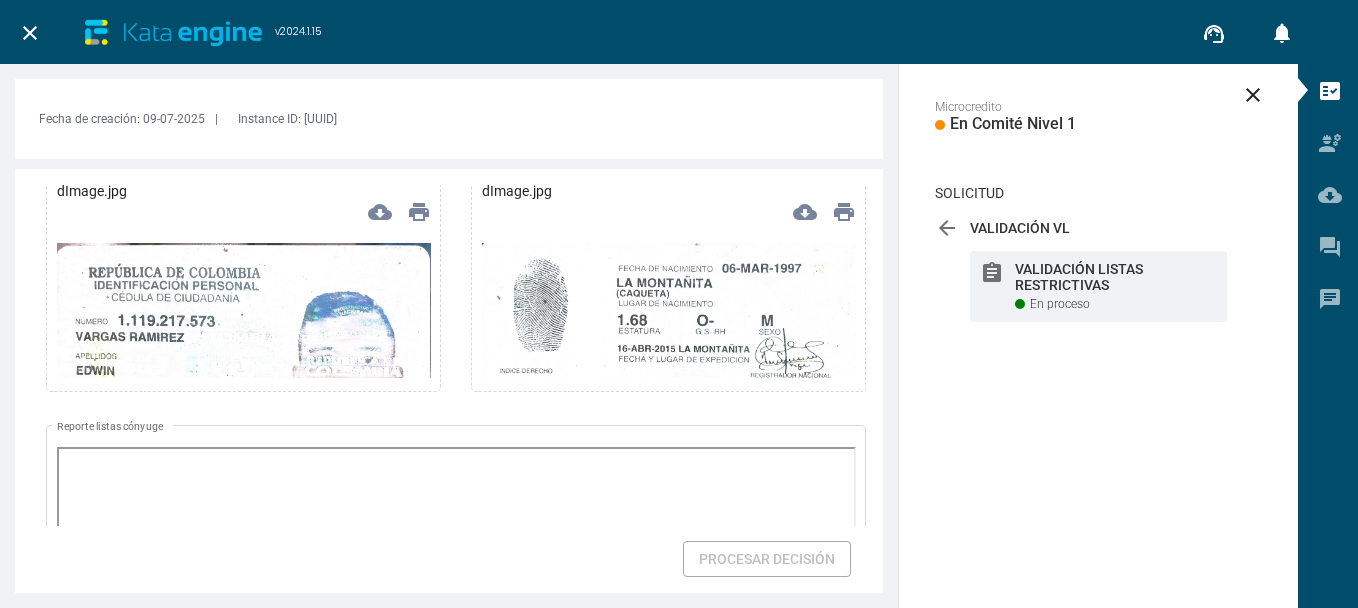 scroll, scrollTop: 600, scrollLeft: 0, axis: vertical 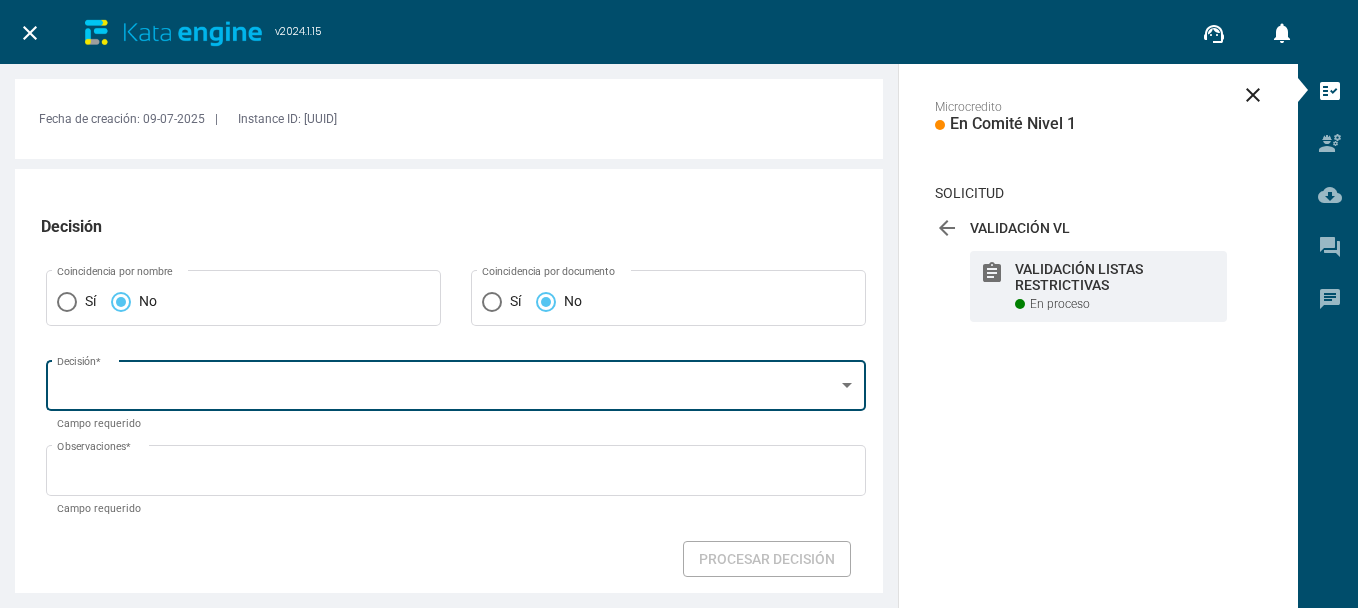 click on "Decisión   *" at bounding box center (456, 383) 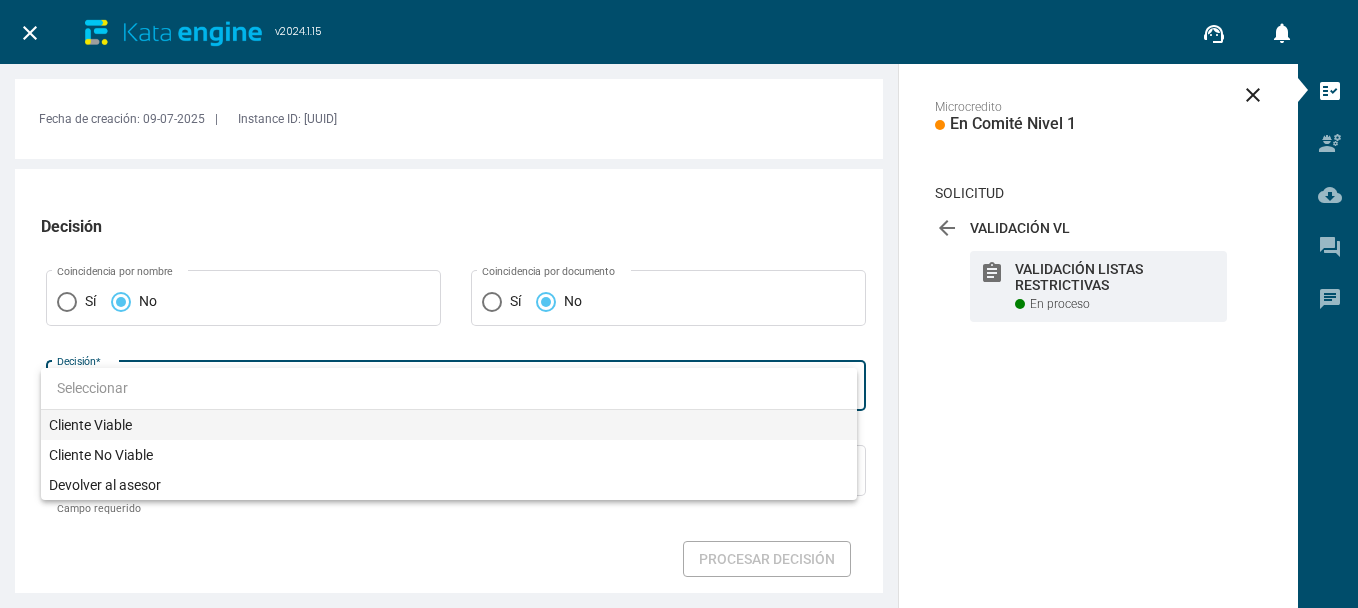 click on "Cliente Viable" at bounding box center (449, 425) 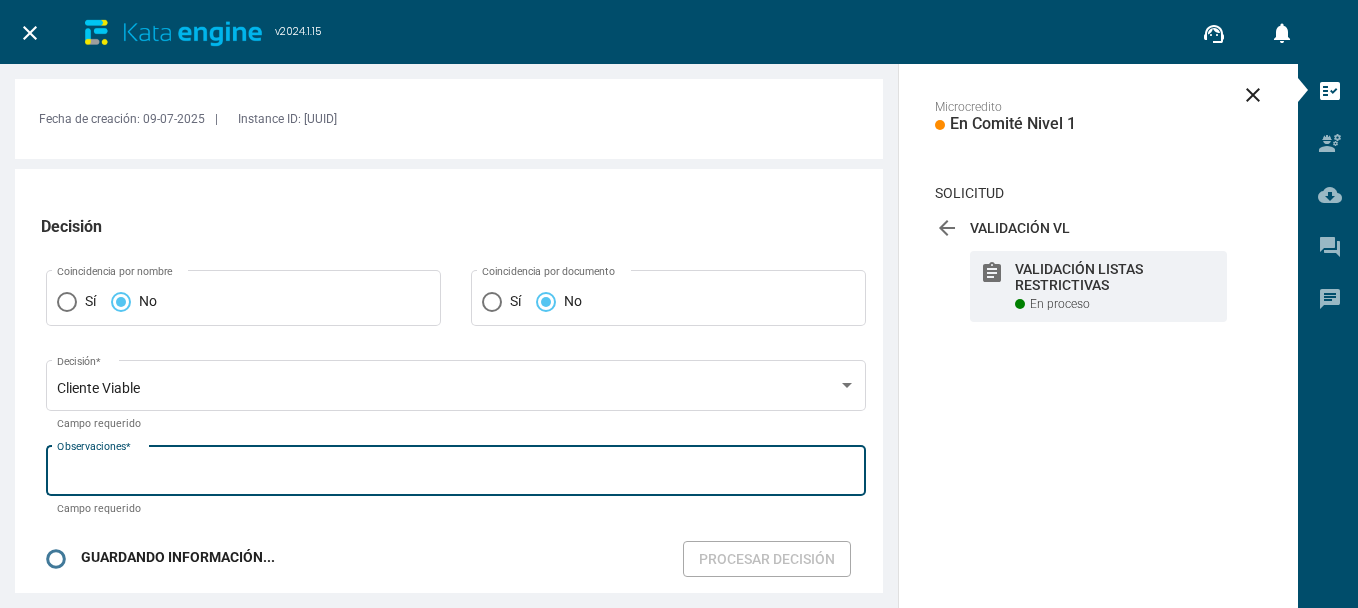 click on "Observaciones   *" at bounding box center [456, 474] 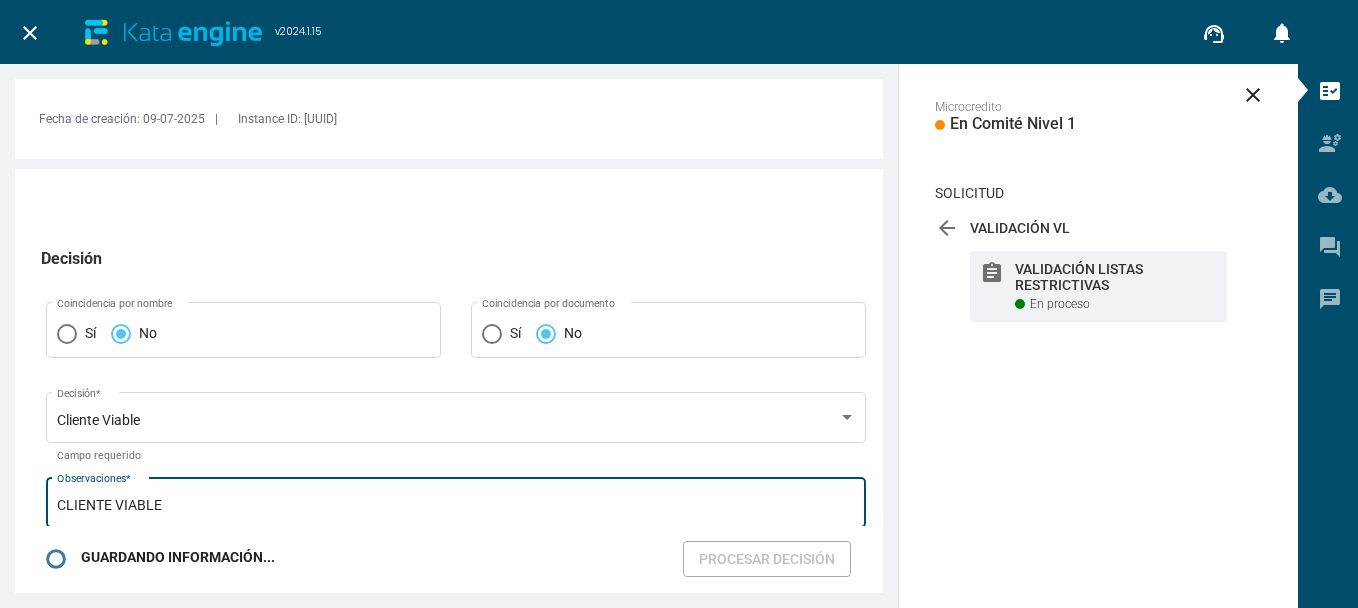 scroll, scrollTop: 1350, scrollLeft: 0, axis: vertical 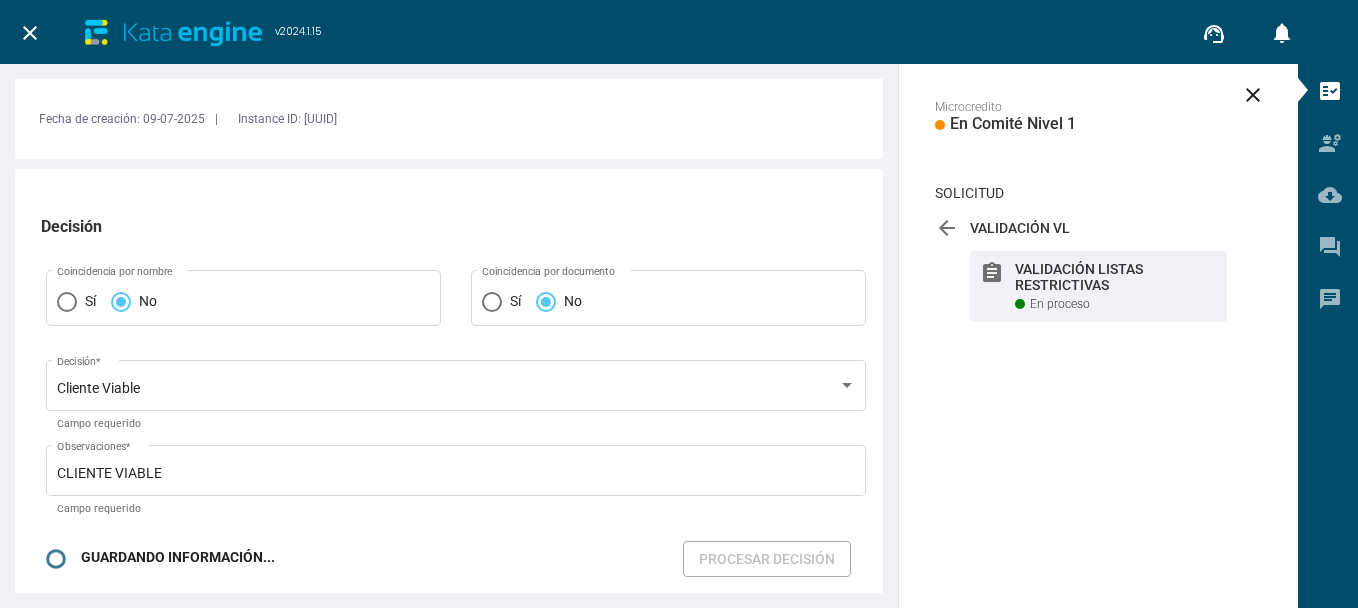 click on "Procesar Decisión" at bounding box center [767, 559] 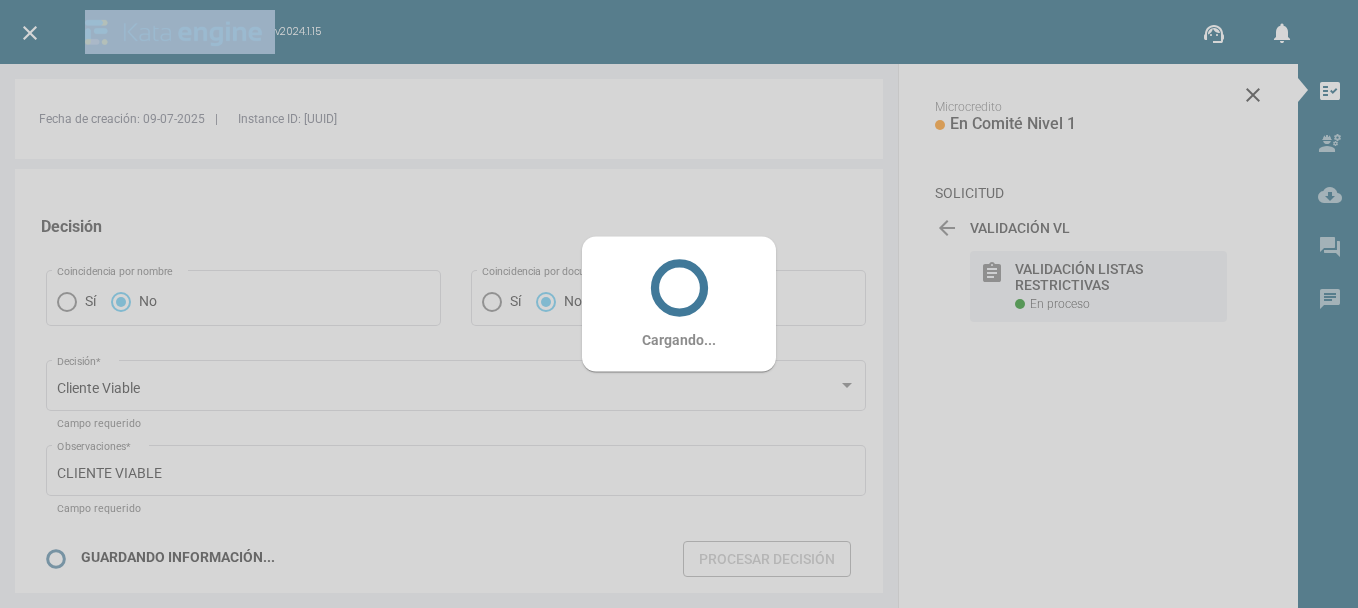click on "Cargando..." at bounding box center [679, 304] 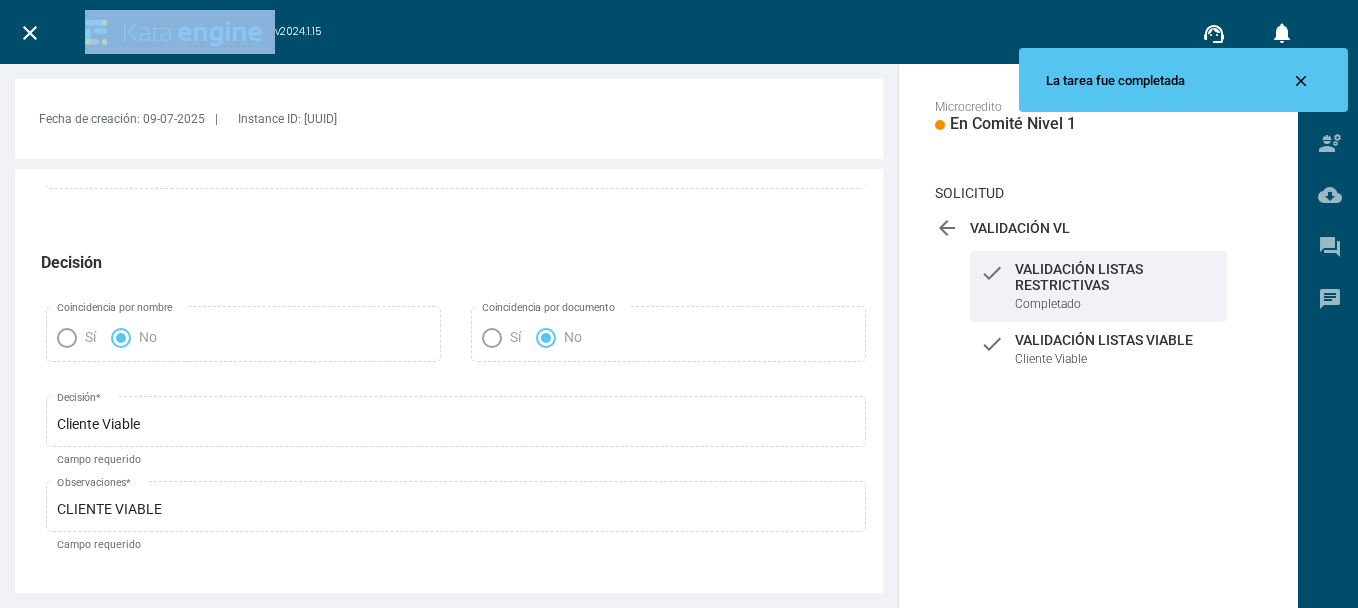 scroll, scrollTop: 1314, scrollLeft: 0, axis: vertical 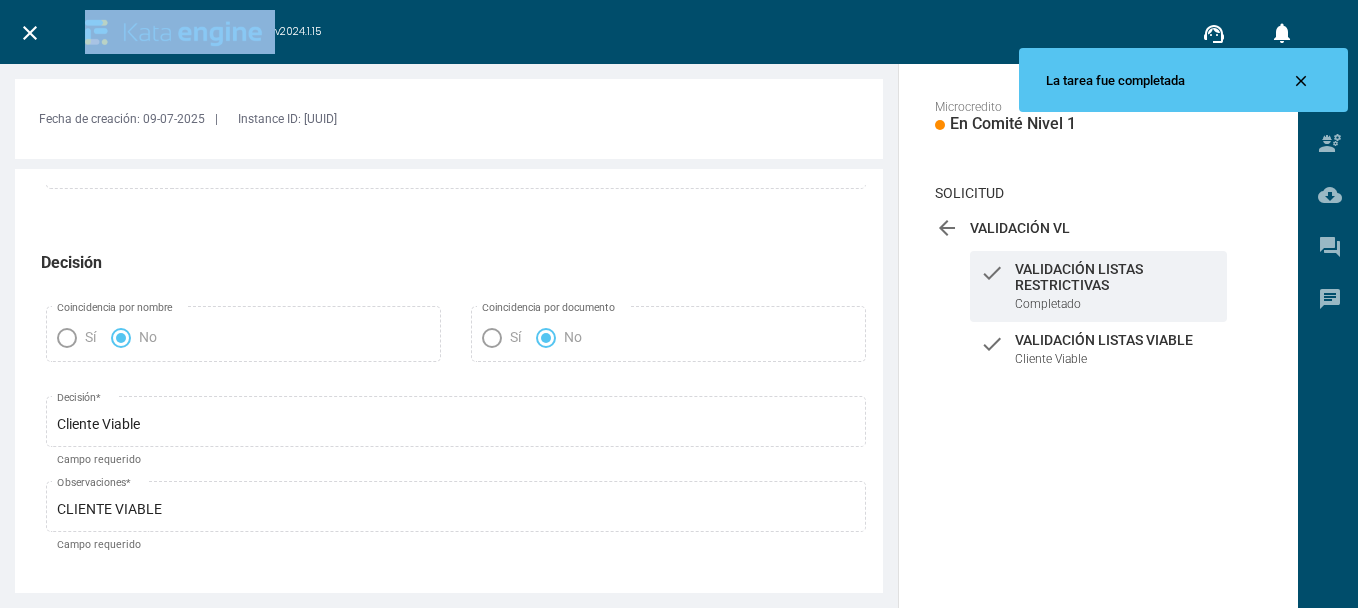 click on "close" at bounding box center (30, 33) 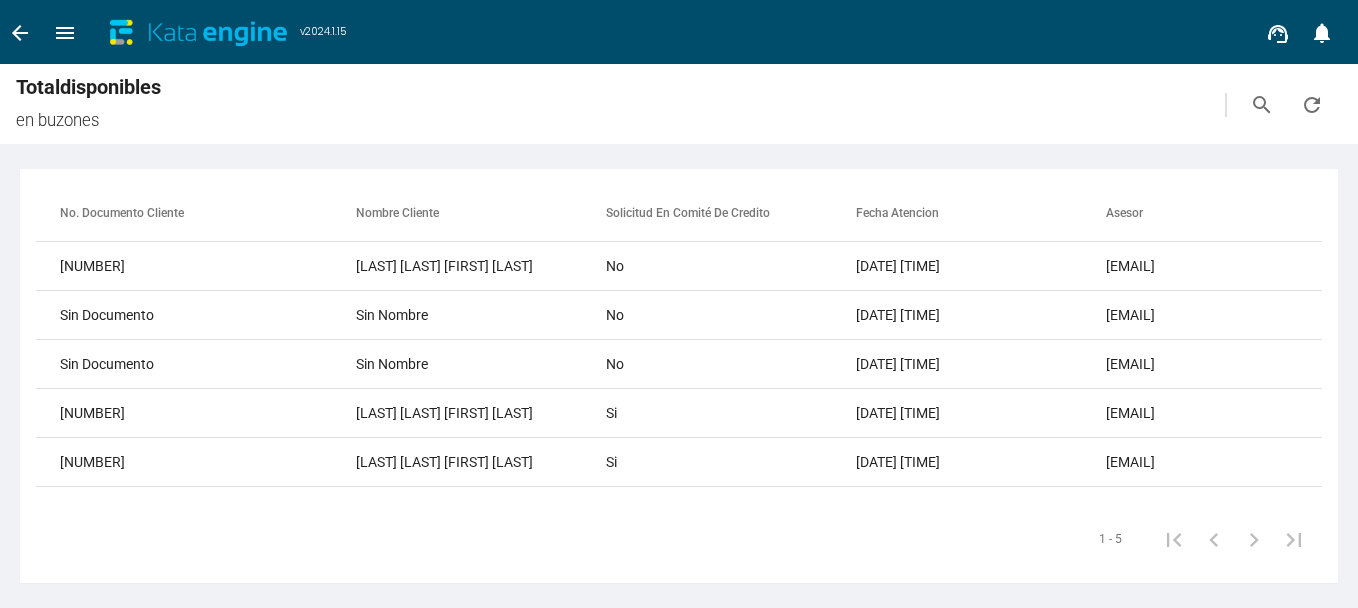 click at bounding box center [569, 104] 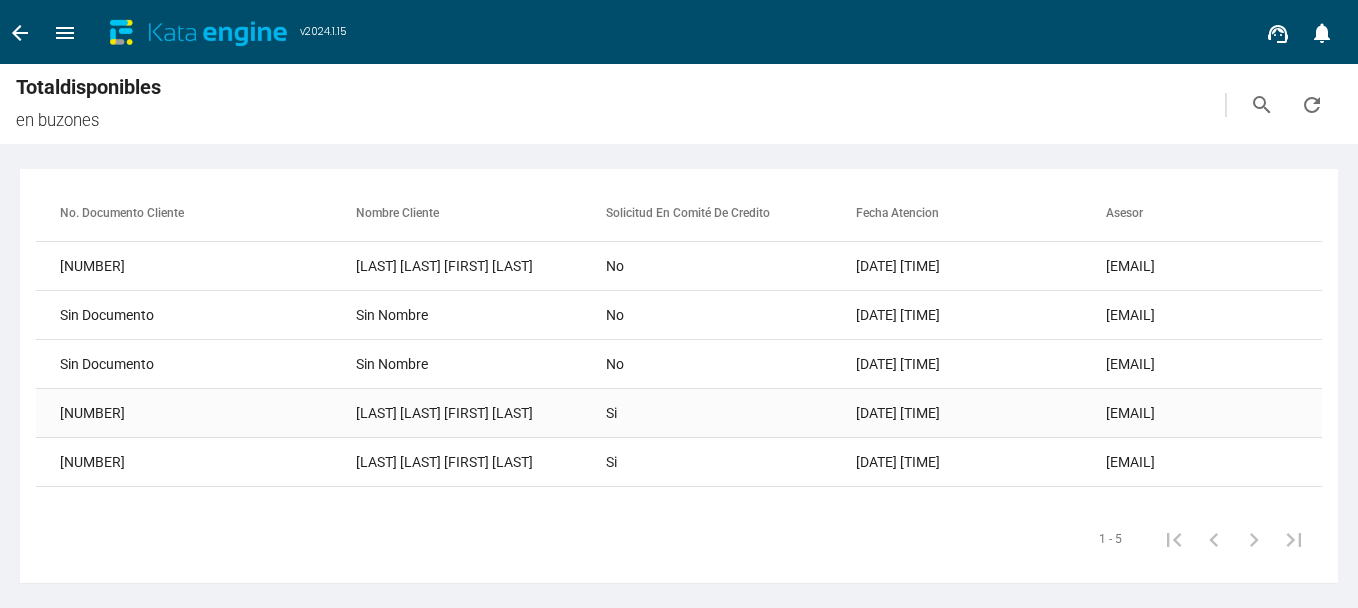 click on "[LAST] [LAST] [FIRST] [LAST]" at bounding box center [481, 266] 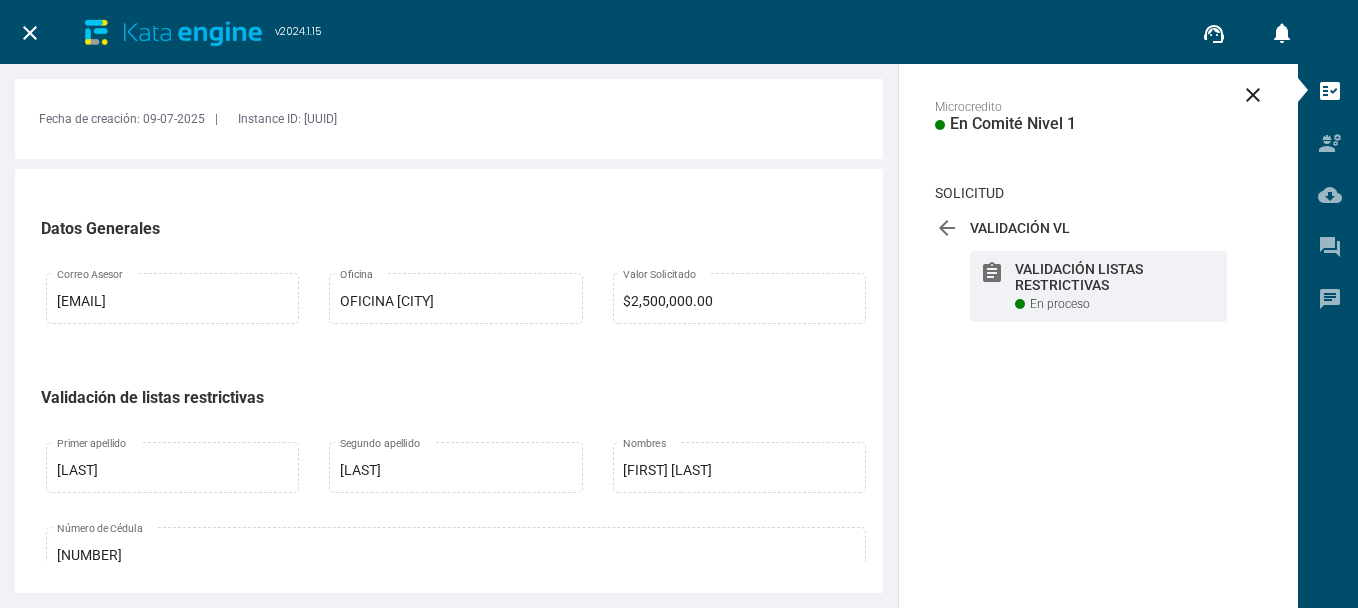 click at bounding box center [456, 969] 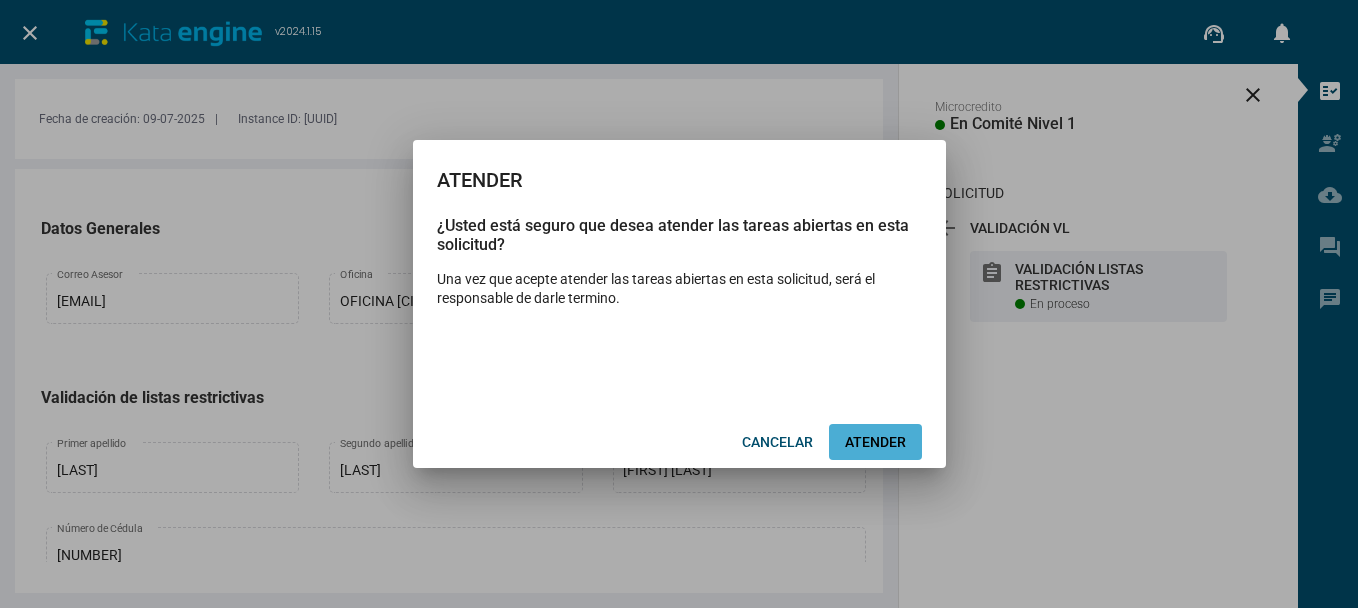 click on "ATENDER" at bounding box center (875, 442) 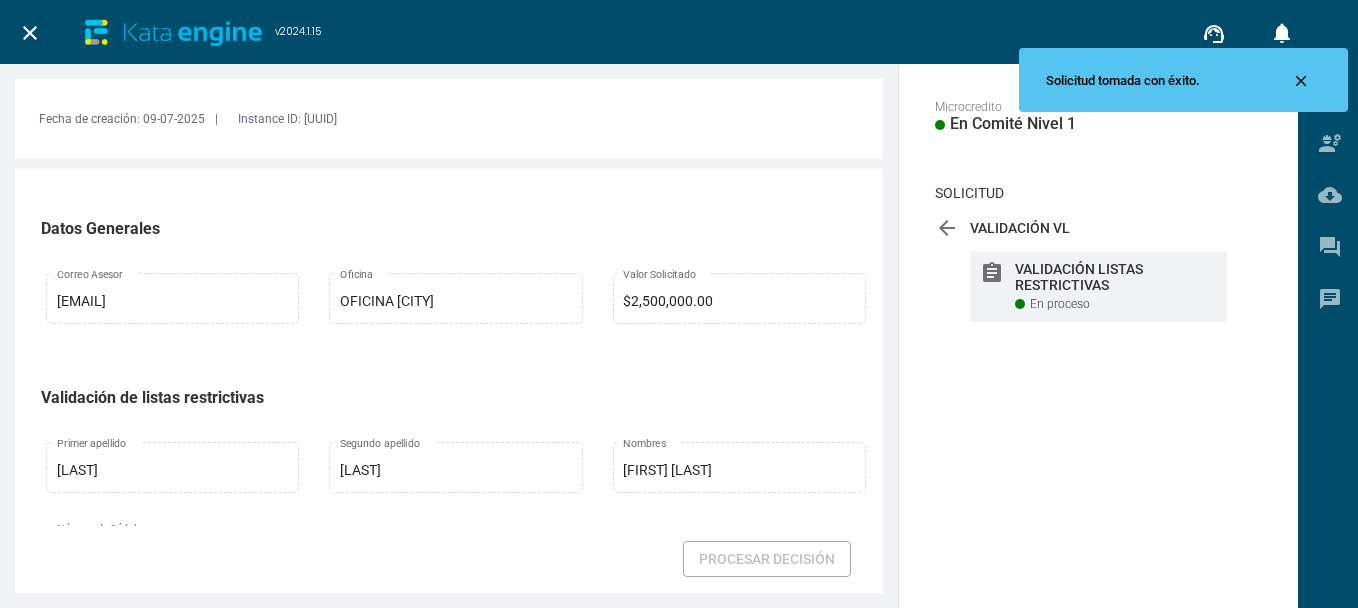 click on "Validación de listas restrictivas" at bounding box center [456, 227] 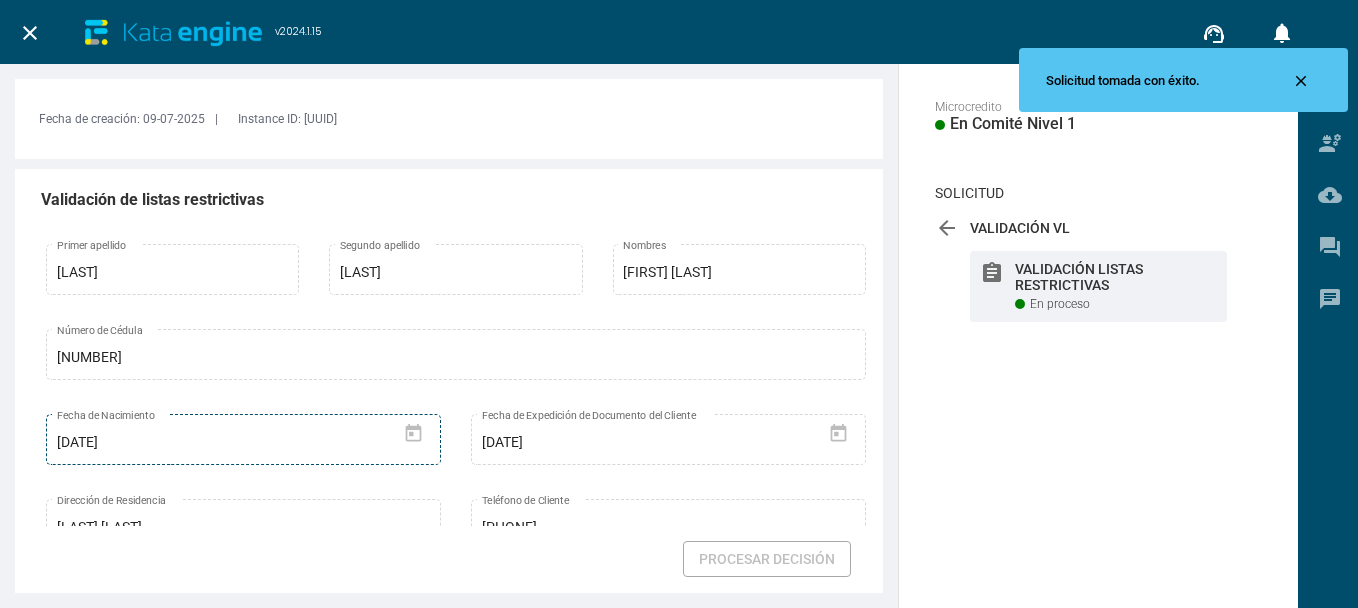 scroll, scrollTop: 200, scrollLeft: 0, axis: vertical 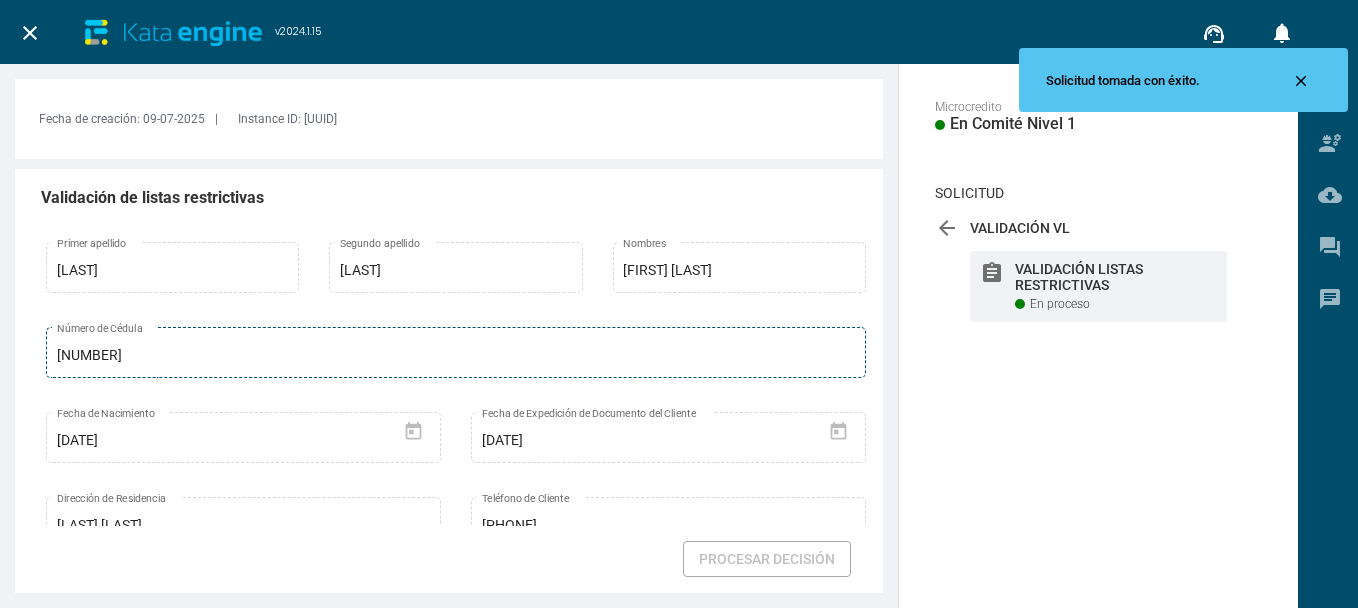 click on "[NUMBER]" at bounding box center (456, 356) 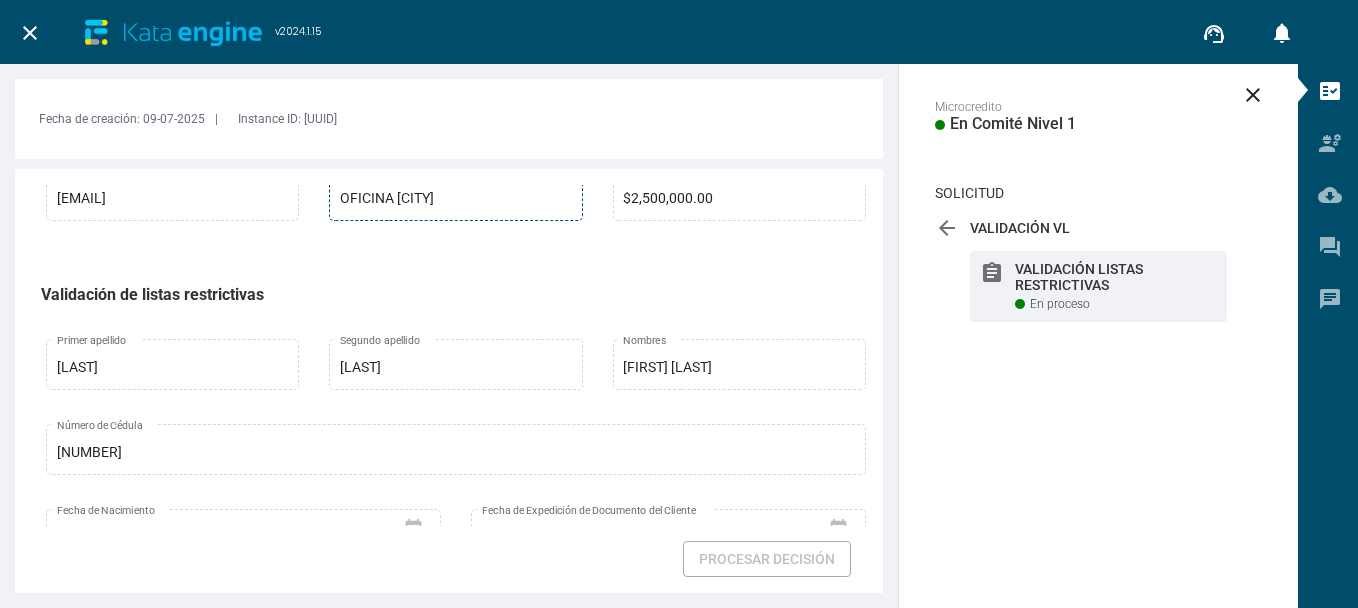 scroll, scrollTop: 0, scrollLeft: 0, axis: both 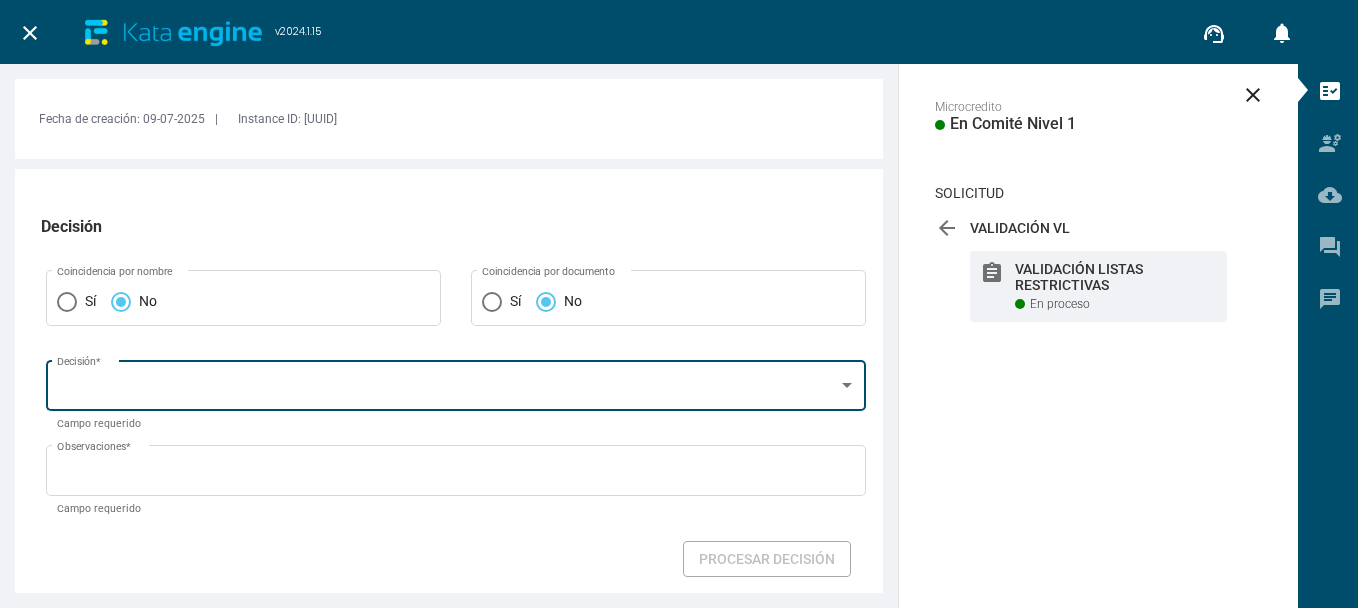 click on "Decisión   *" at bounding box center [456, 383] 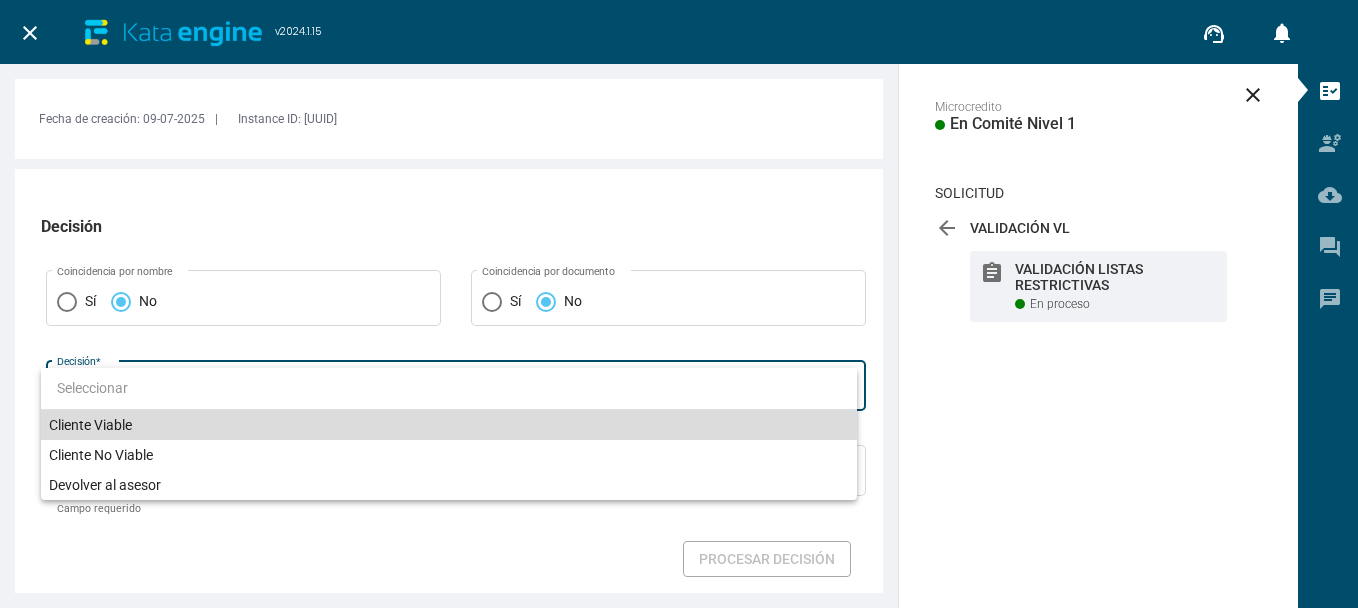 click on "Cliente Viable" at bounding box center [449, 425] 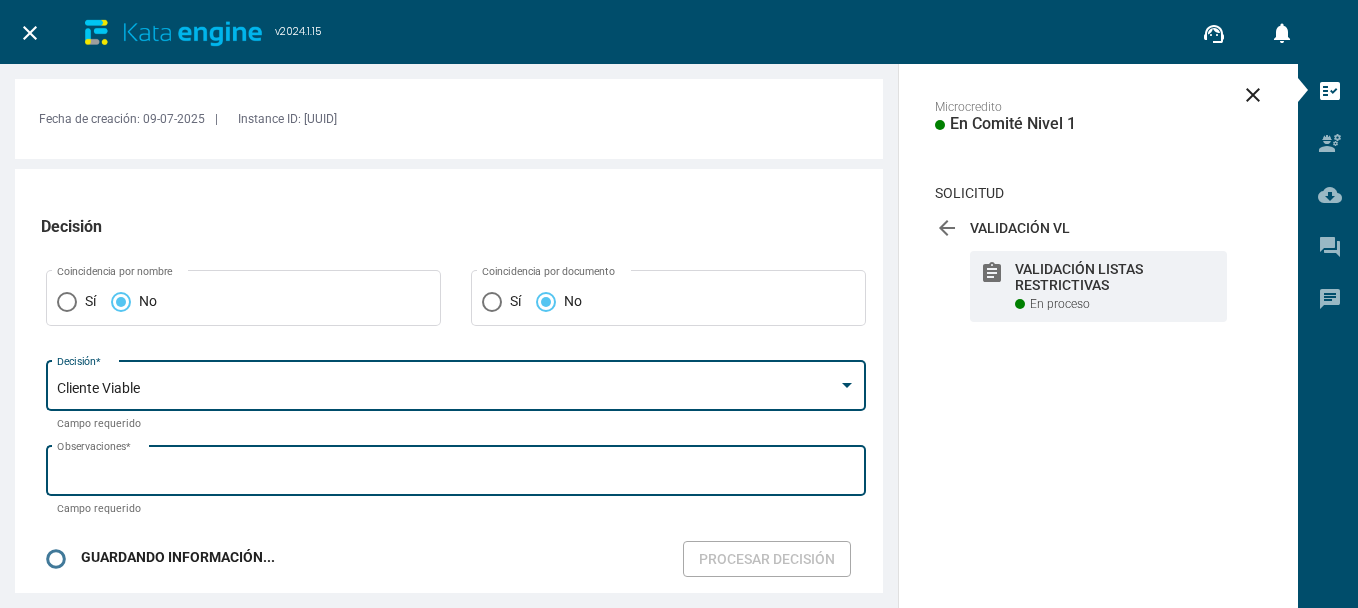 click on "Observaciones   *" at bounding box center [456, 474] 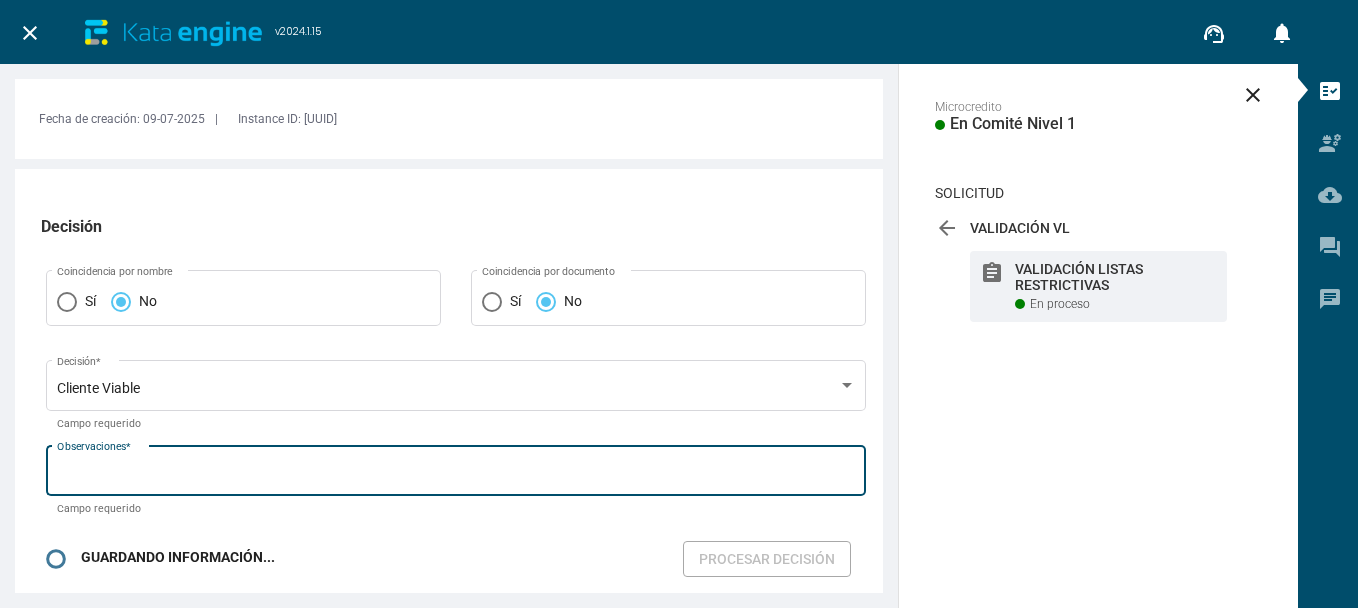 type on "CLIENTE VIABLE" 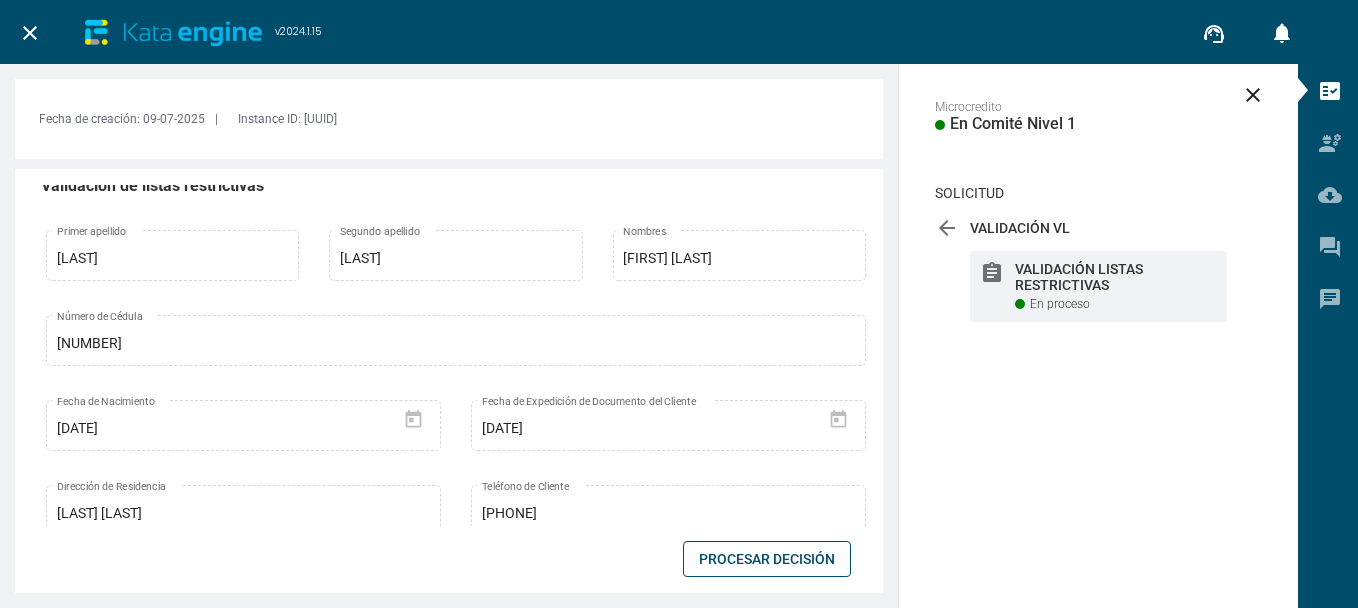 scroll, scrollTop: 300, scrollLeft: 0, axis: vertical 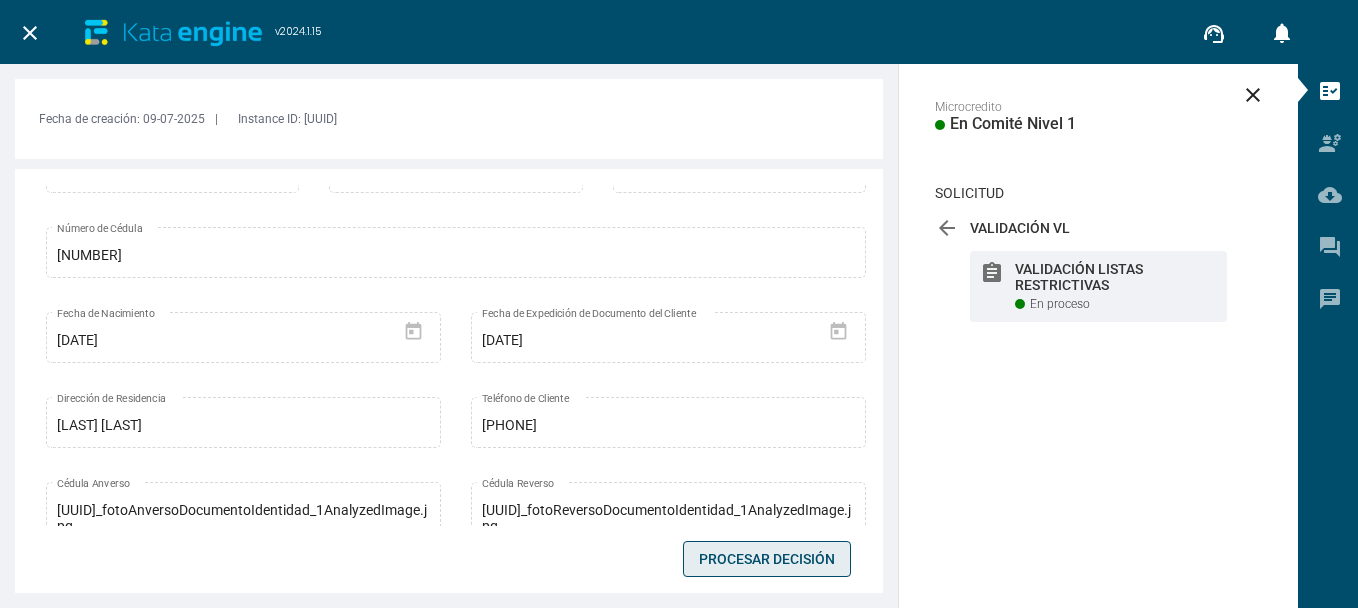 click on "Procesar Decisión" at bounding box center (767, 559) 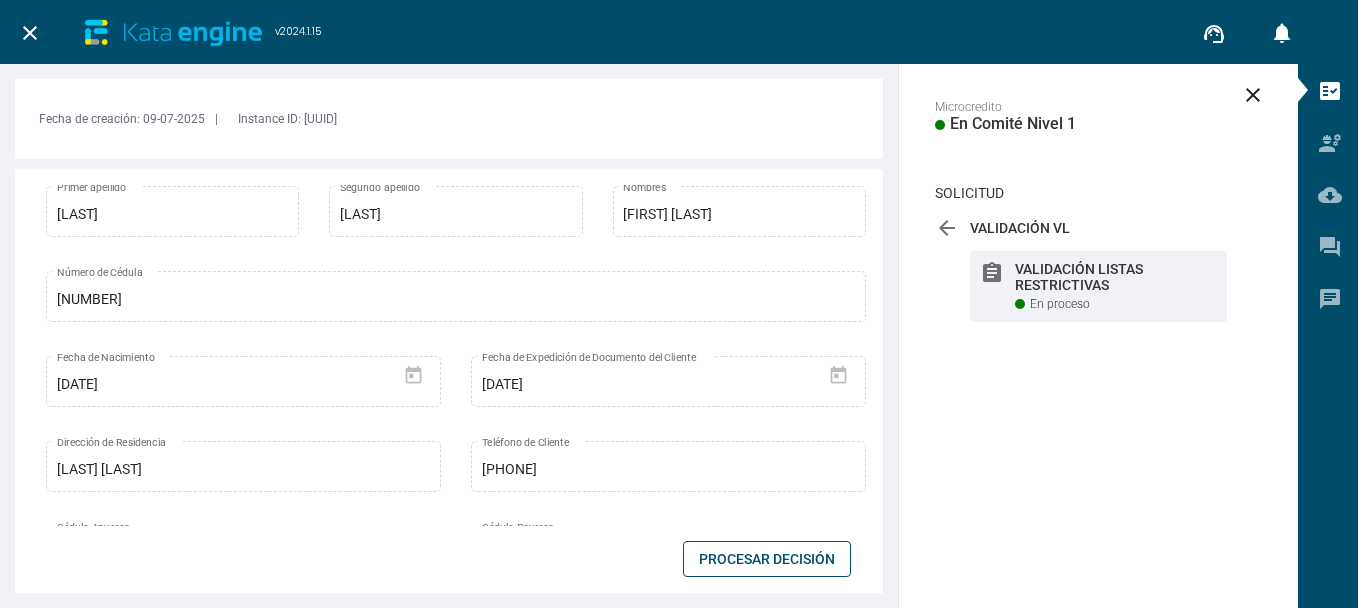scroll, scrollTop: 250, scrollLeft: 0, axis: vertical 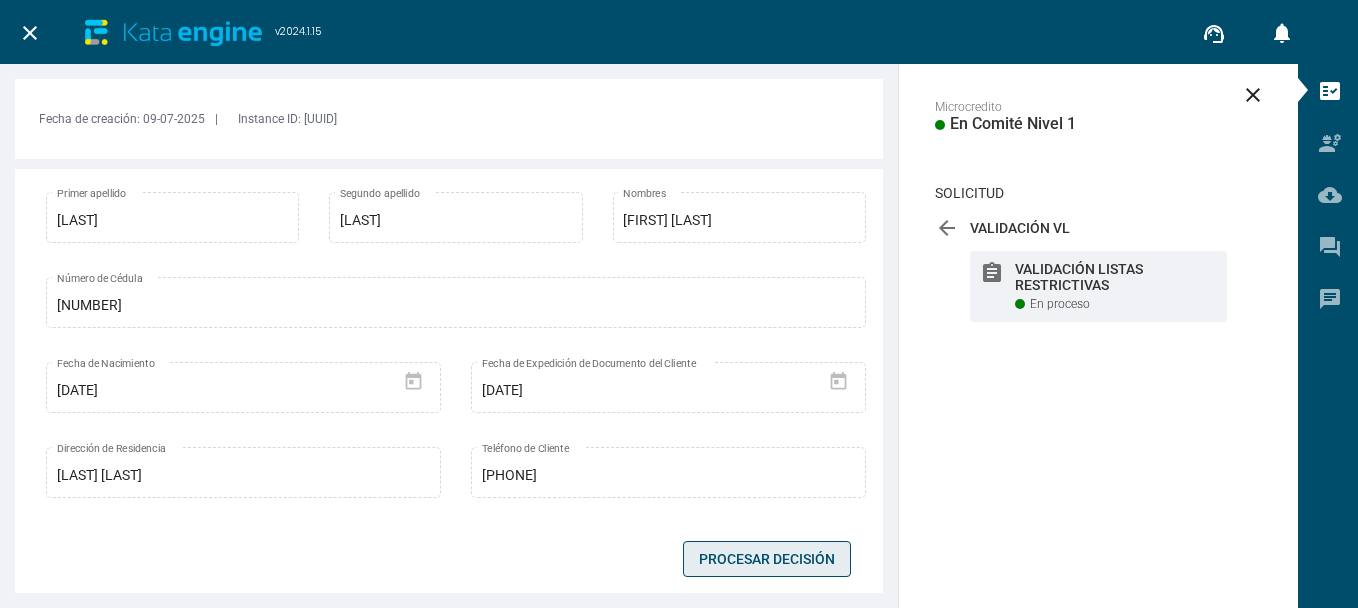 click on "Procesar Decisión" at bounding box center (767, 559) 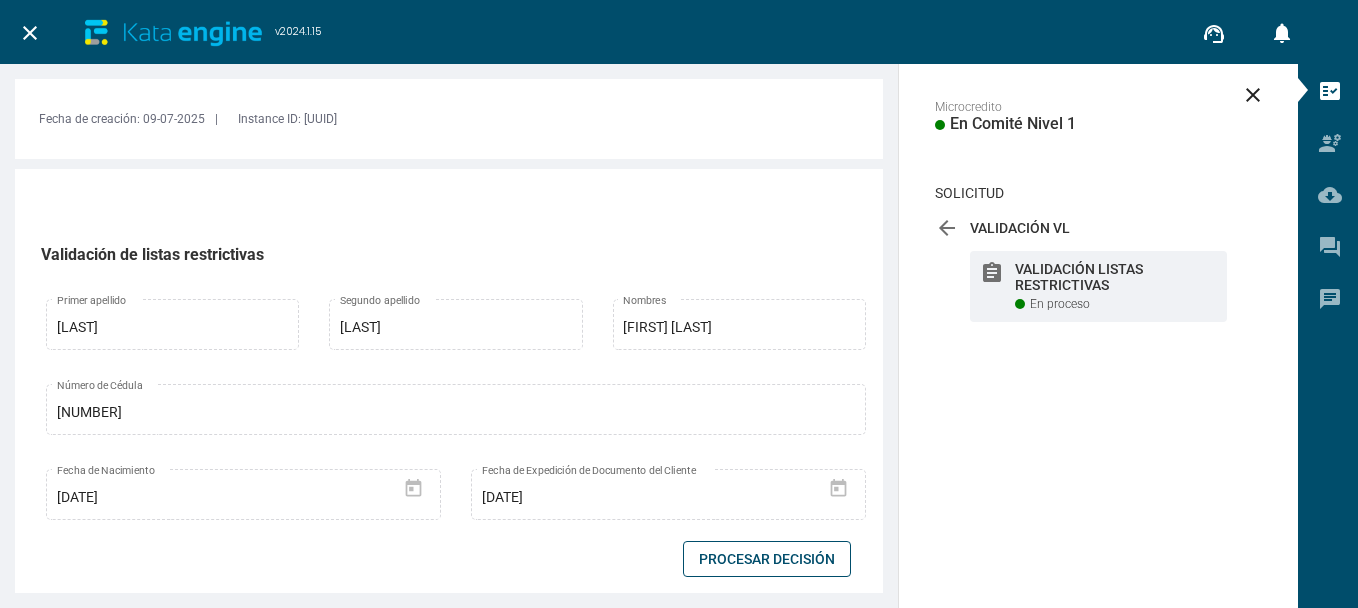 scroll, scrollTop: 0, scrollLeft: 0, axis: both 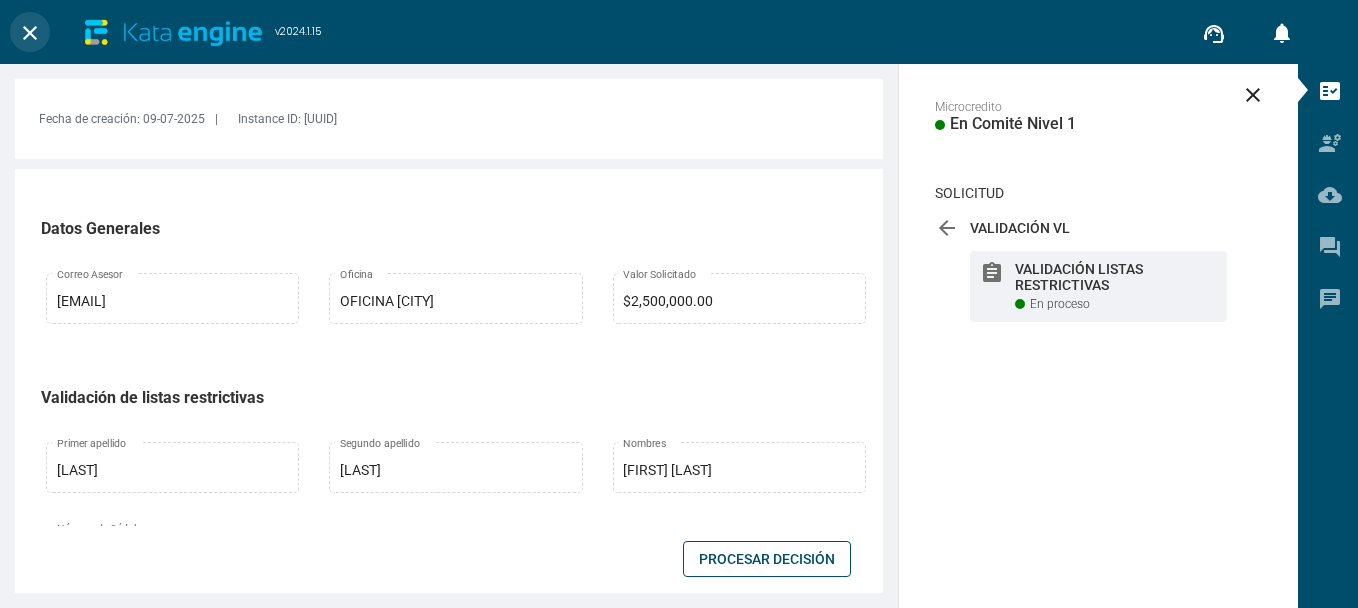 click on "close" at bounding box center (30, 33) 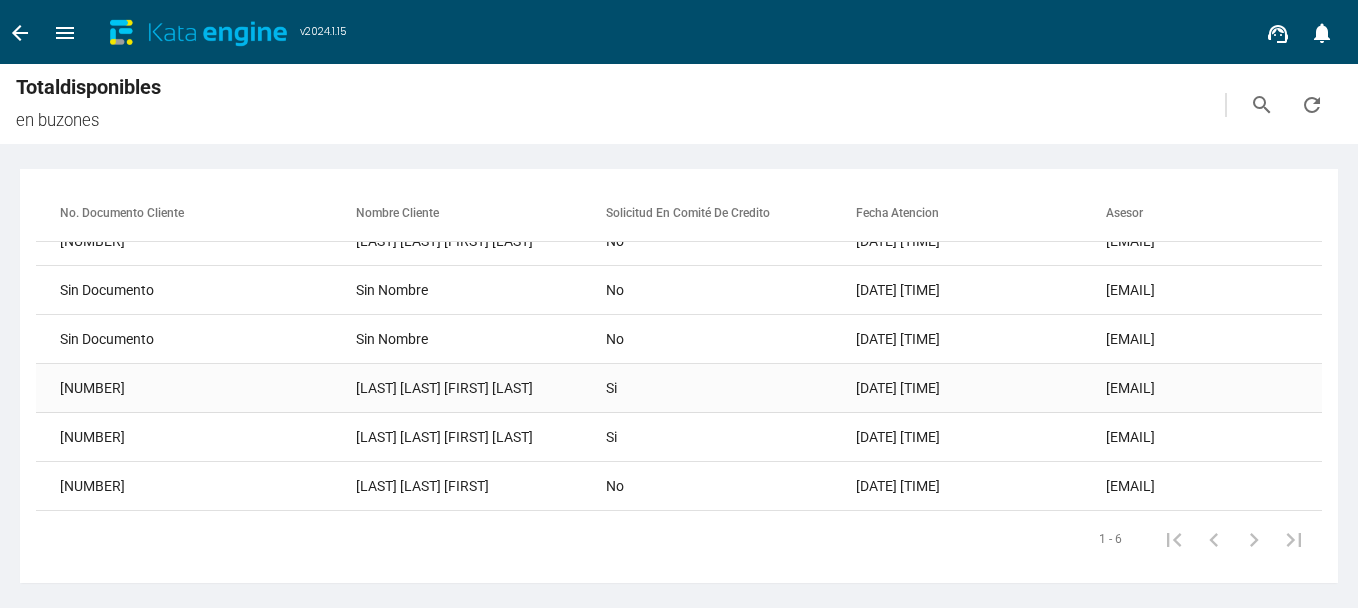 scroll, scrollTop: 40, scrollLeft: 0, axis: vertical 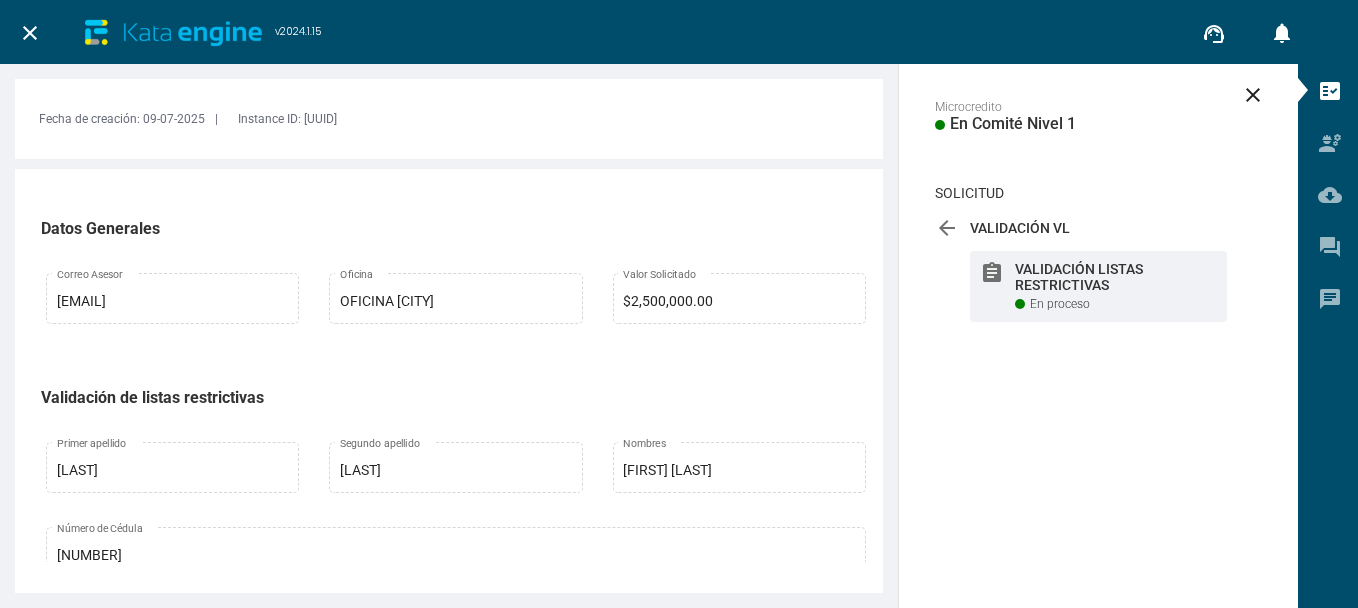 click at bounding box center (456, 969) 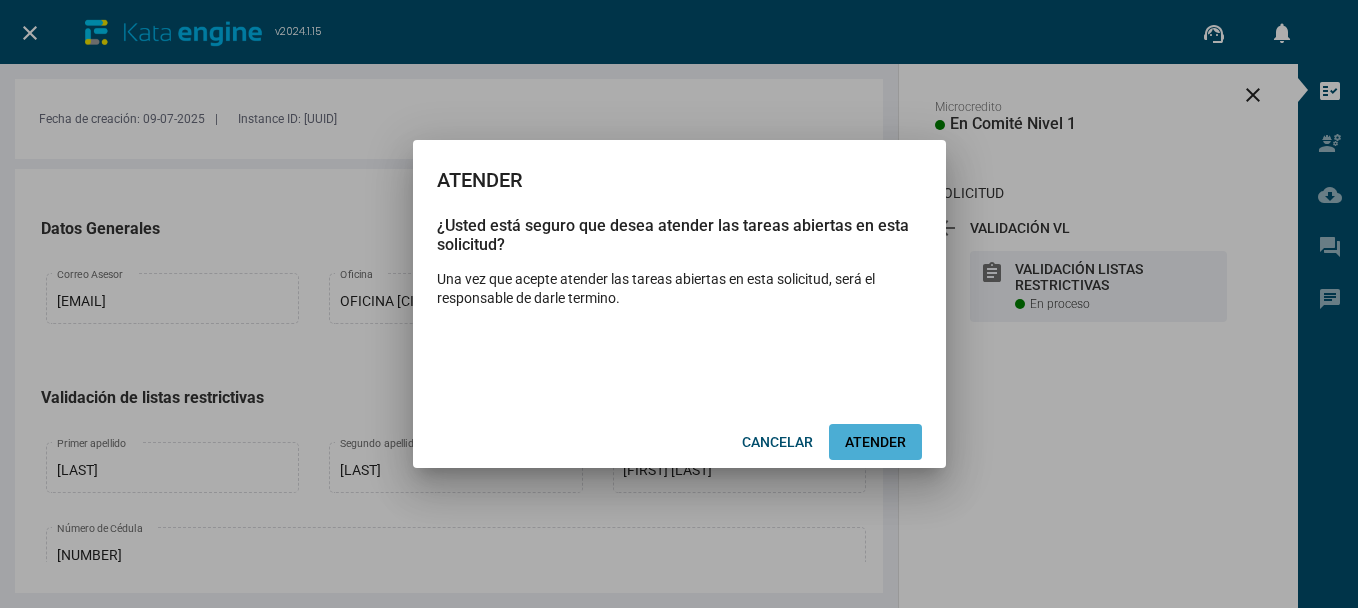 click on "ATENDER" at bounding box center [875, 442] 